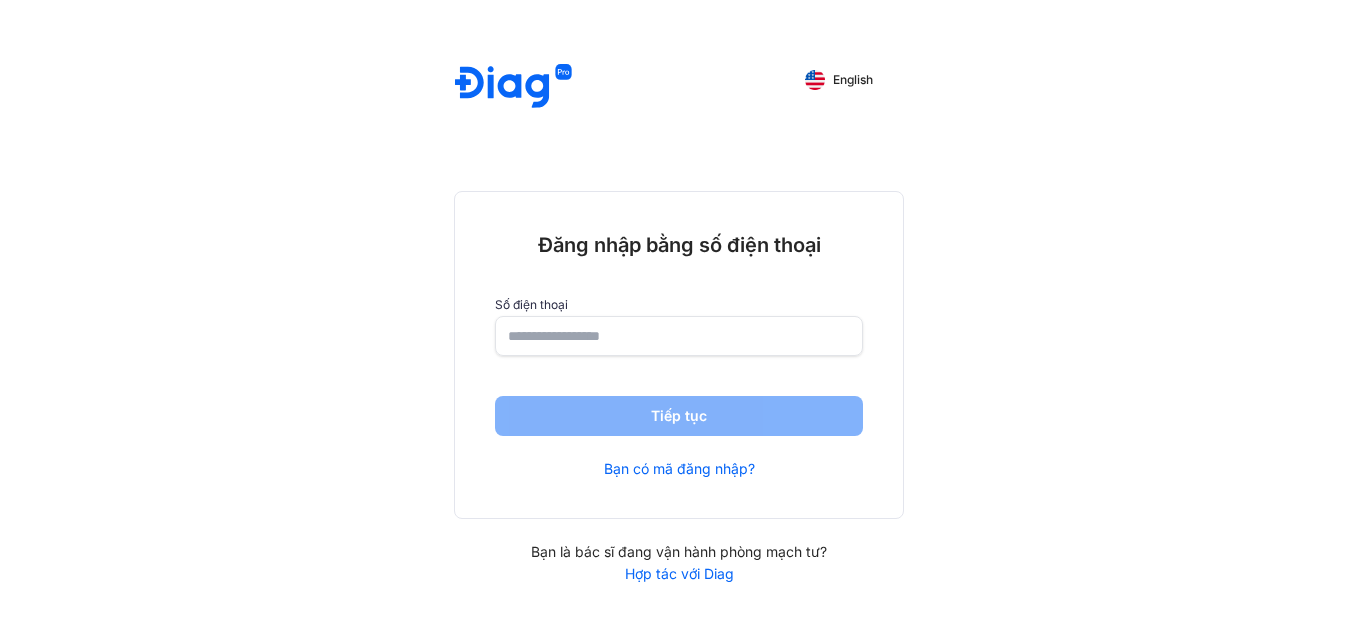 scroll, scrollTop: 0, scrollLeft: 0, axis: both 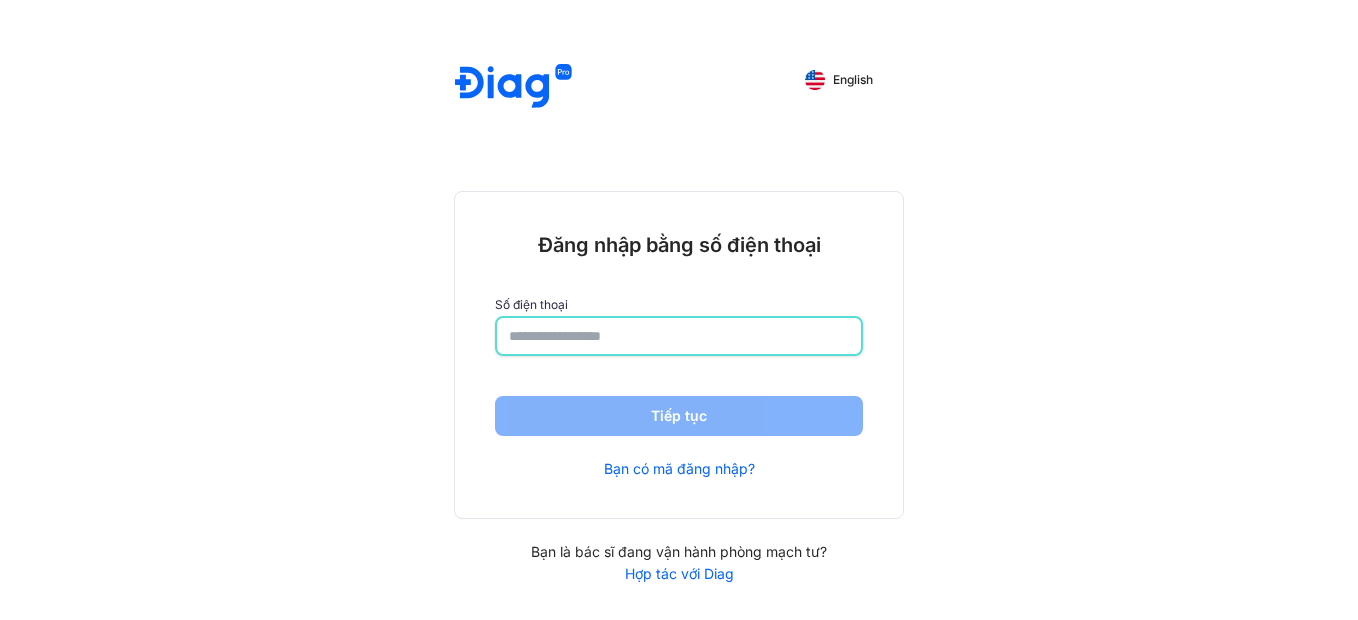 click 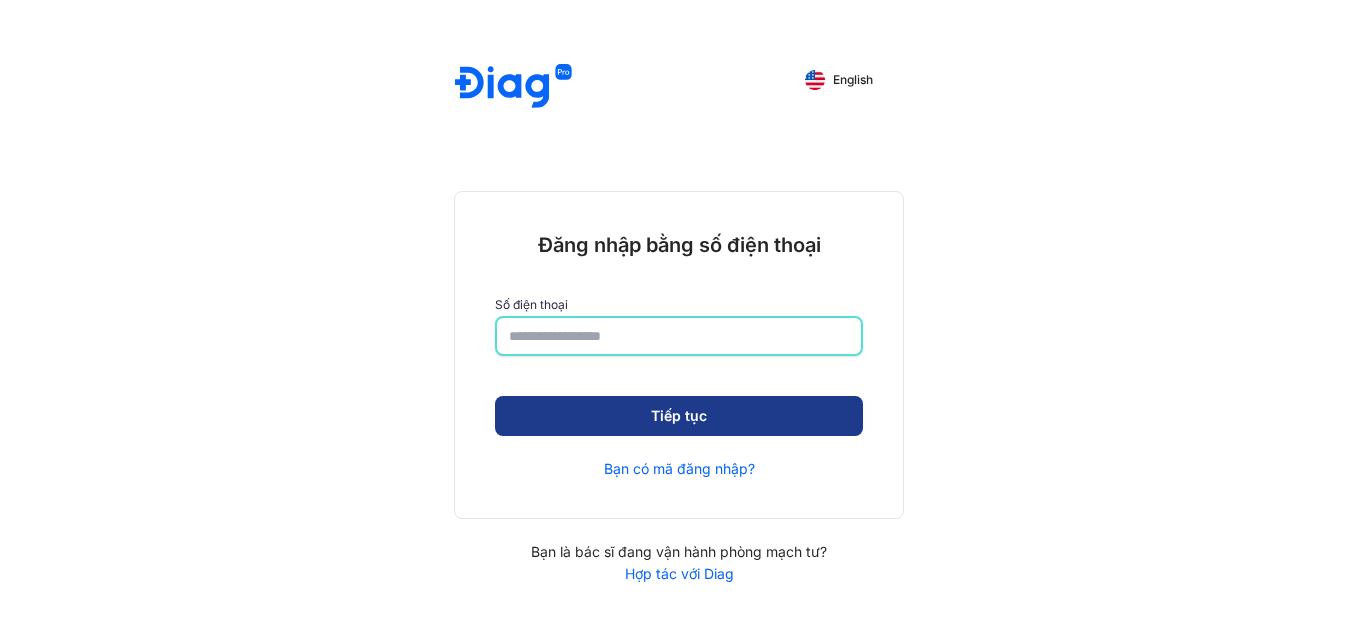 type on "**********" 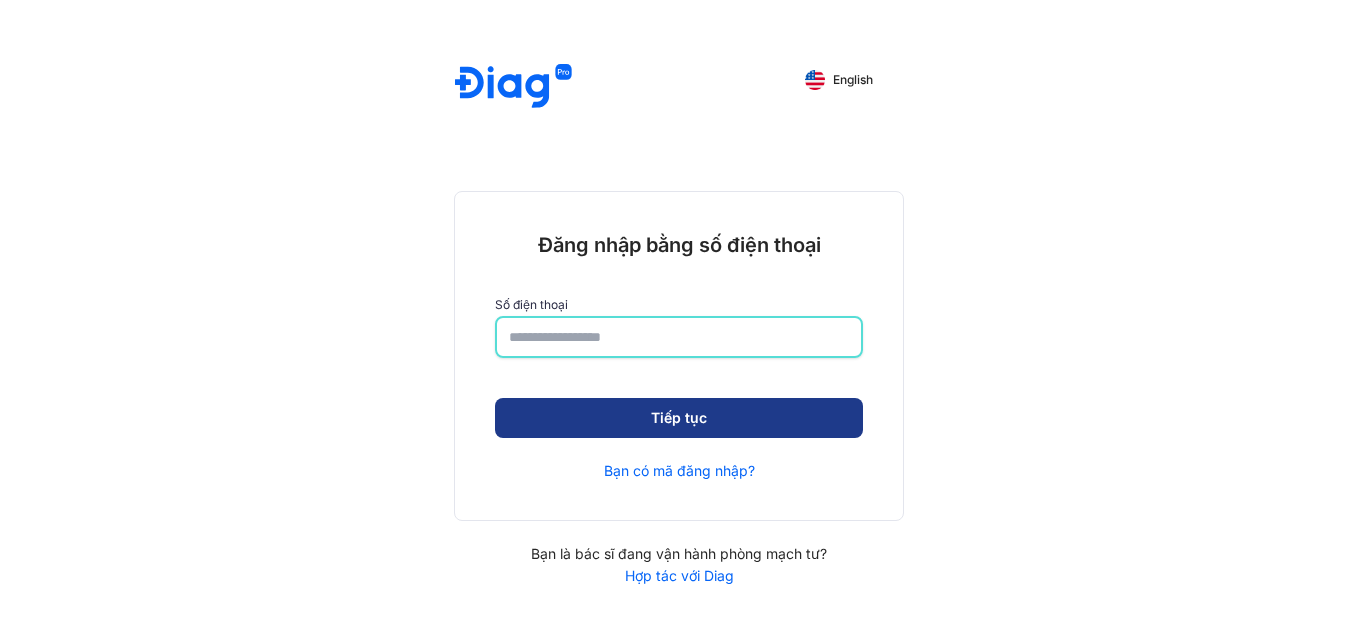 click on "Tiếp tục" at bounding box center [679, 418] 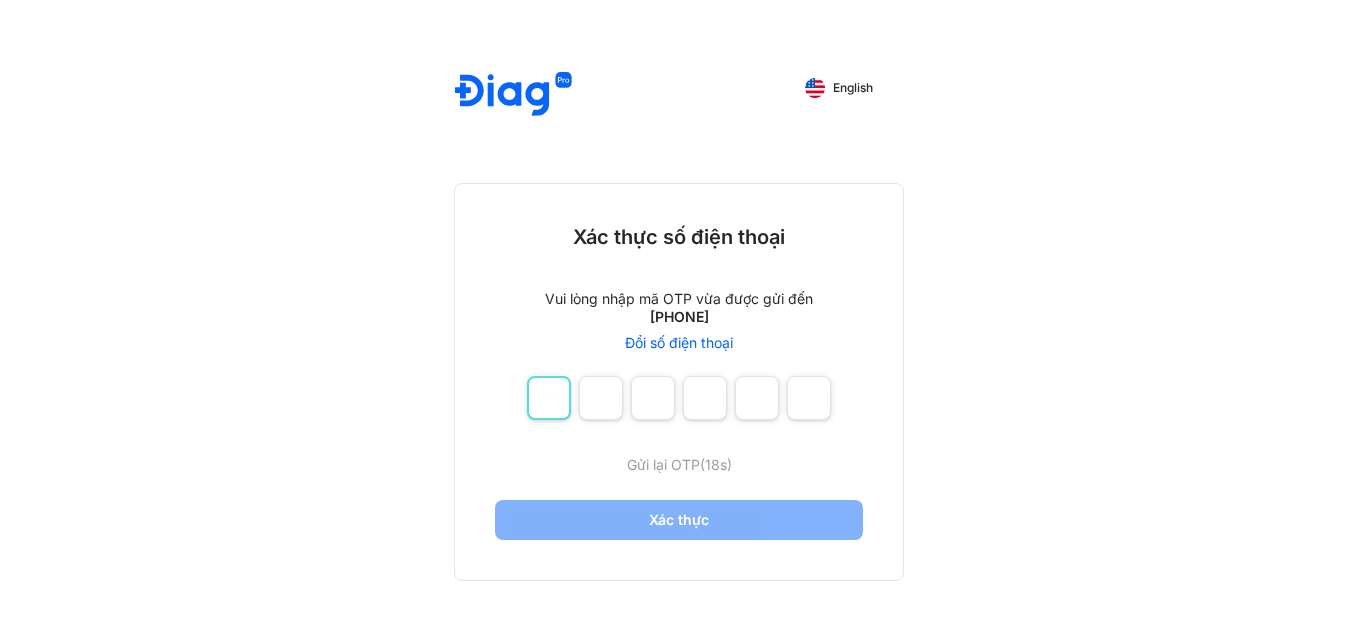 click at bounding box center [549, 398] 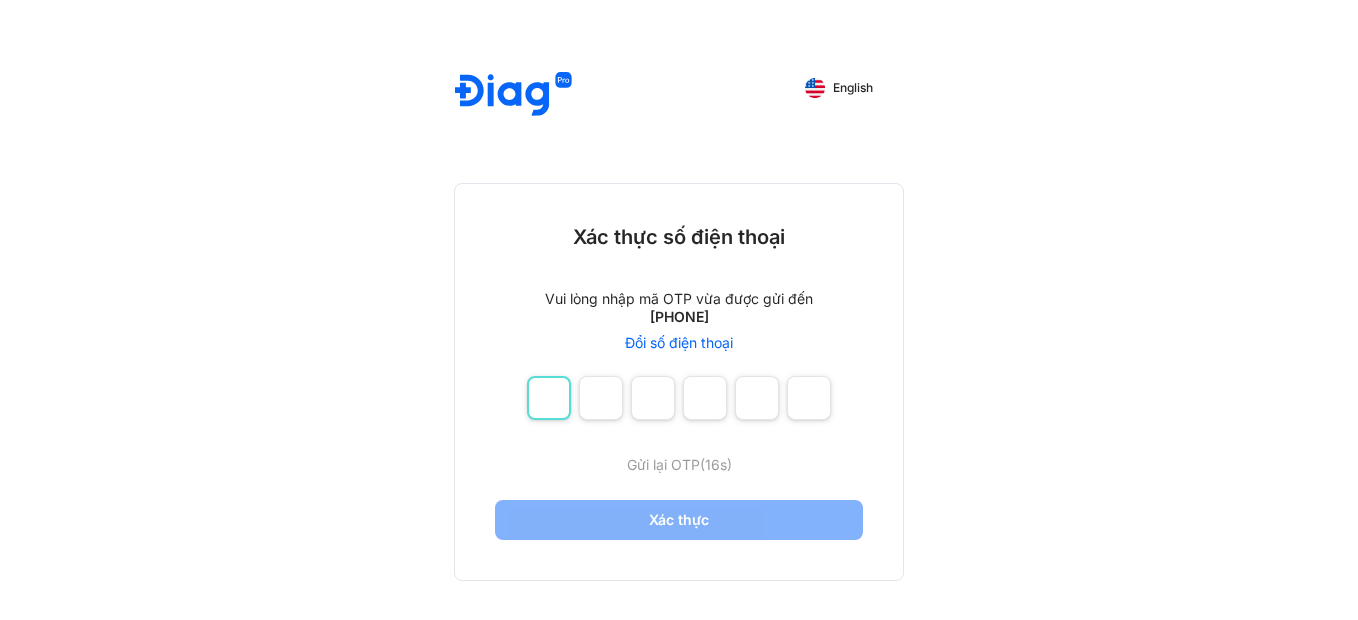 type on "*" 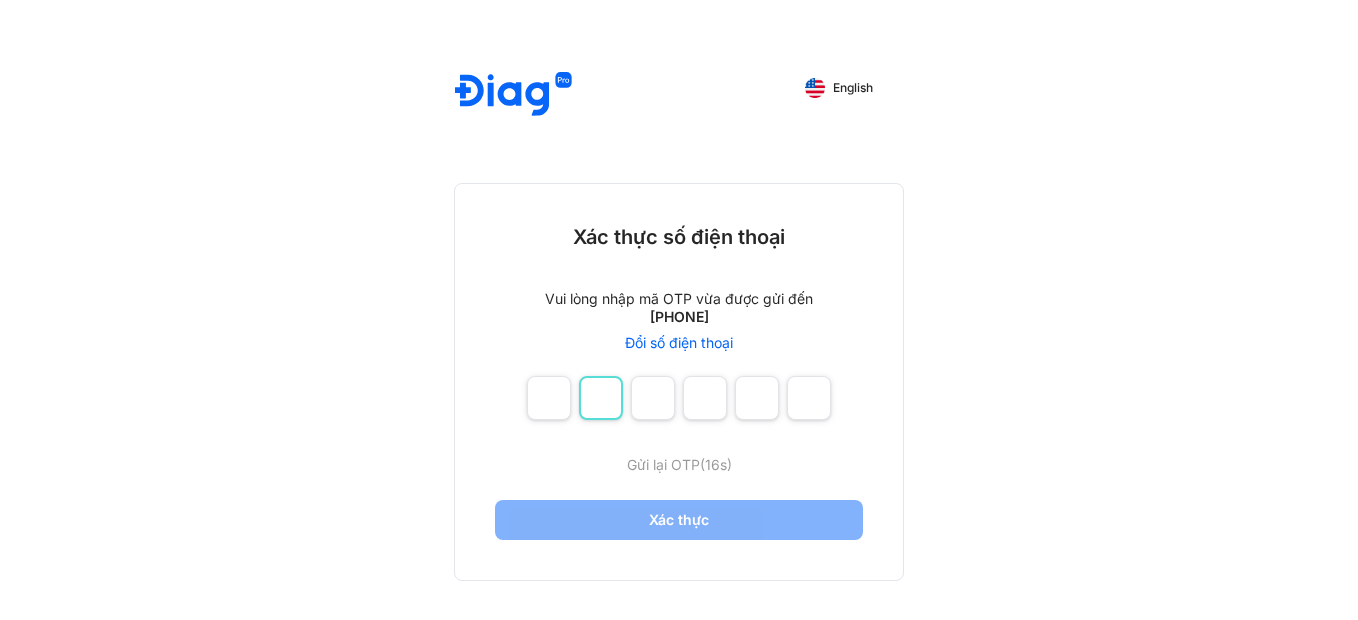 type on "*" 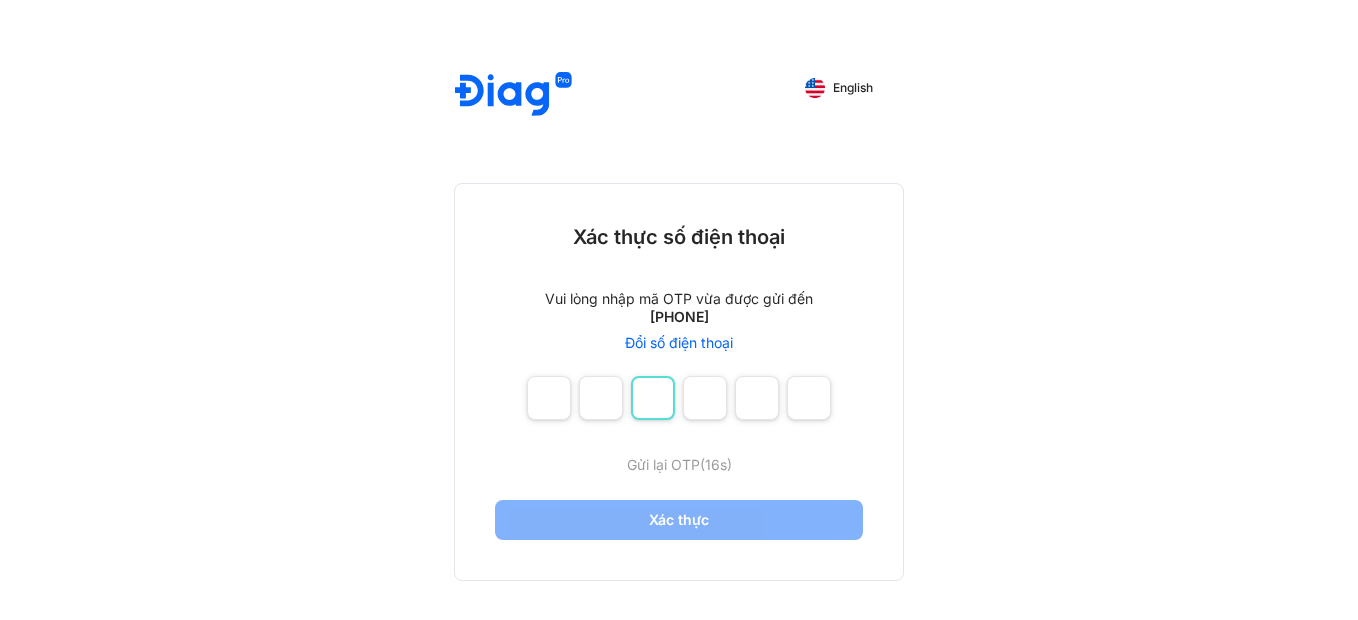 type on "*" 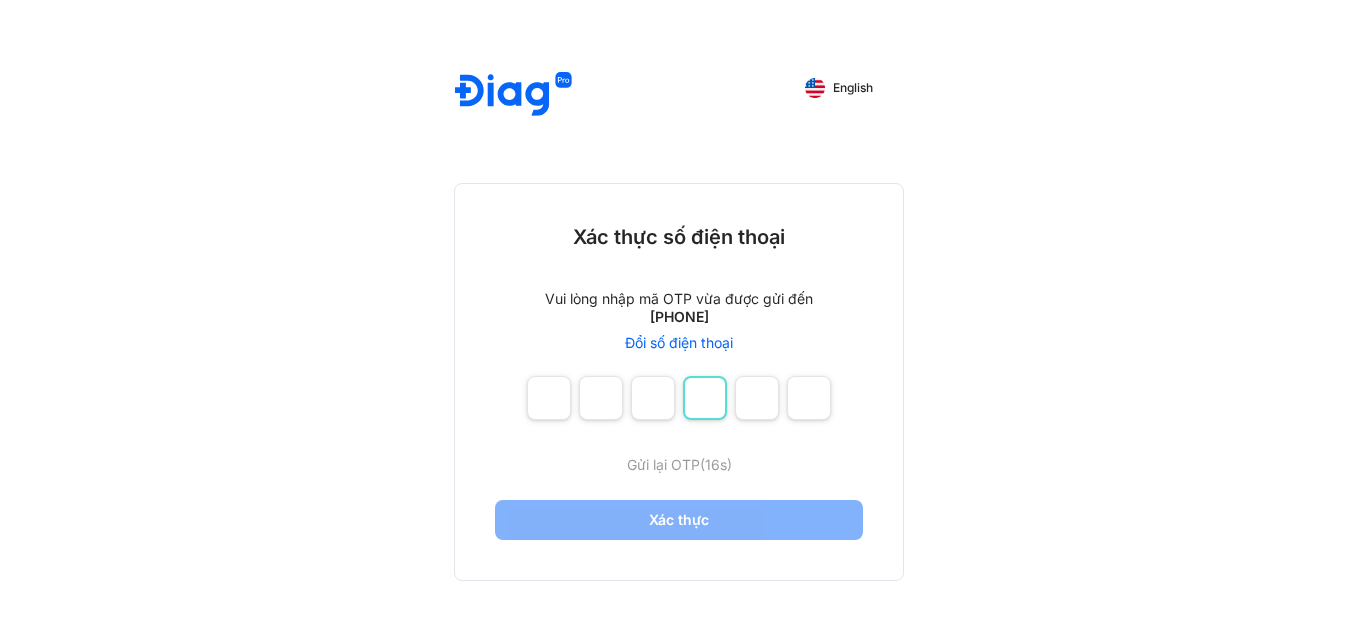 type on "*" 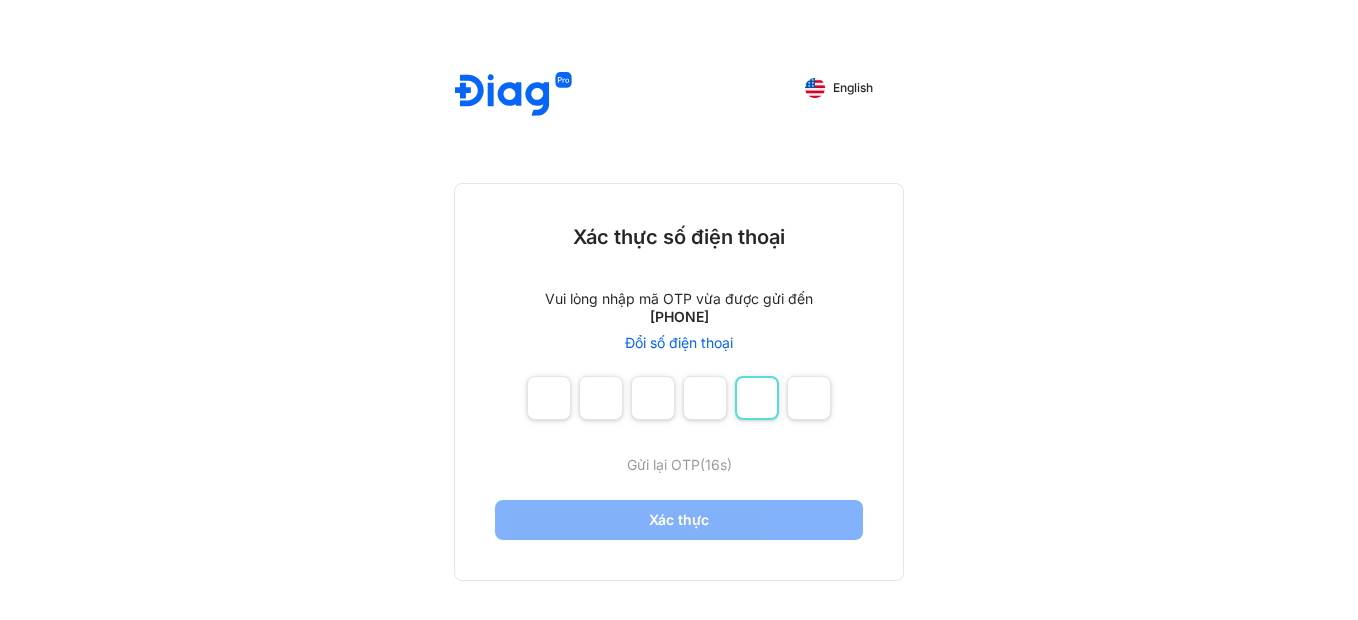 type on "*" 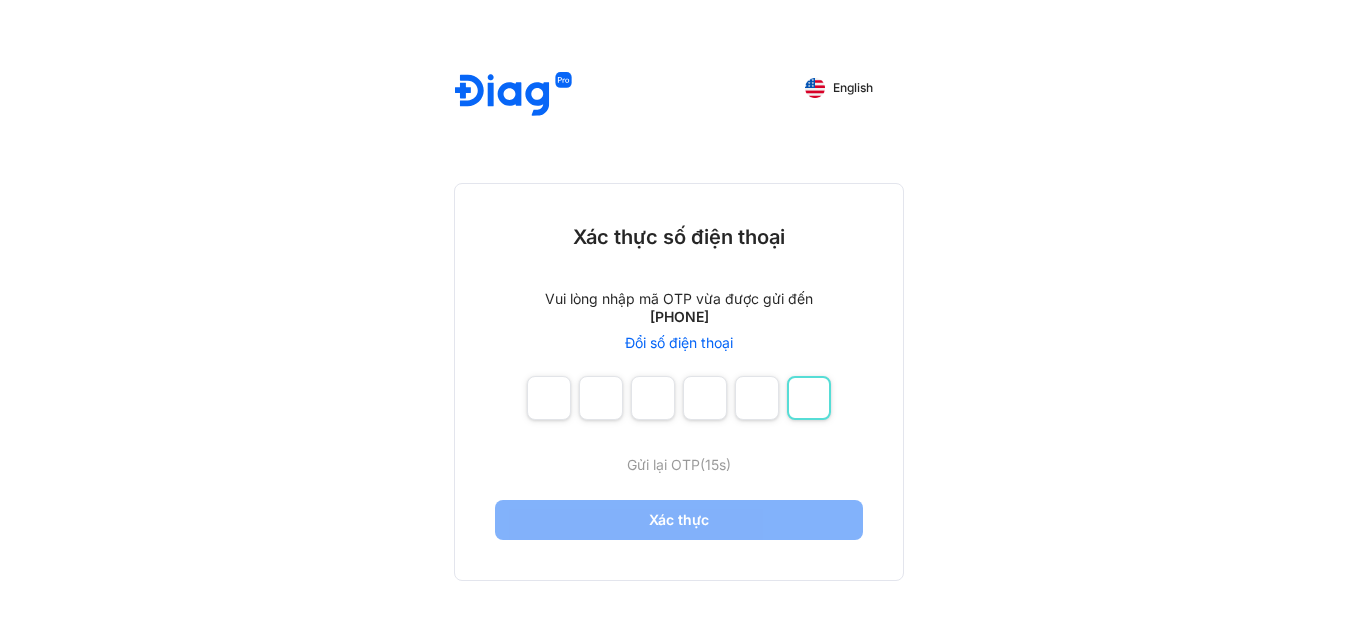 type on "*" 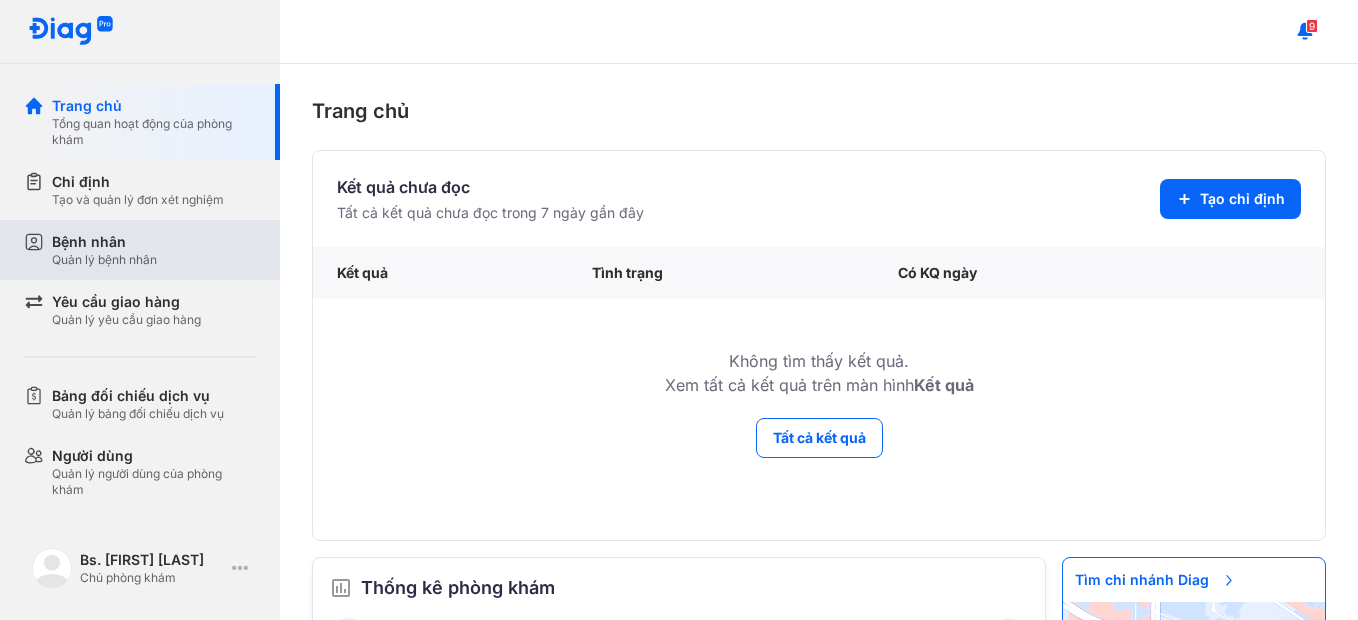 click on "Quản lý bệnh nhân" at bounding box center (104, 260) 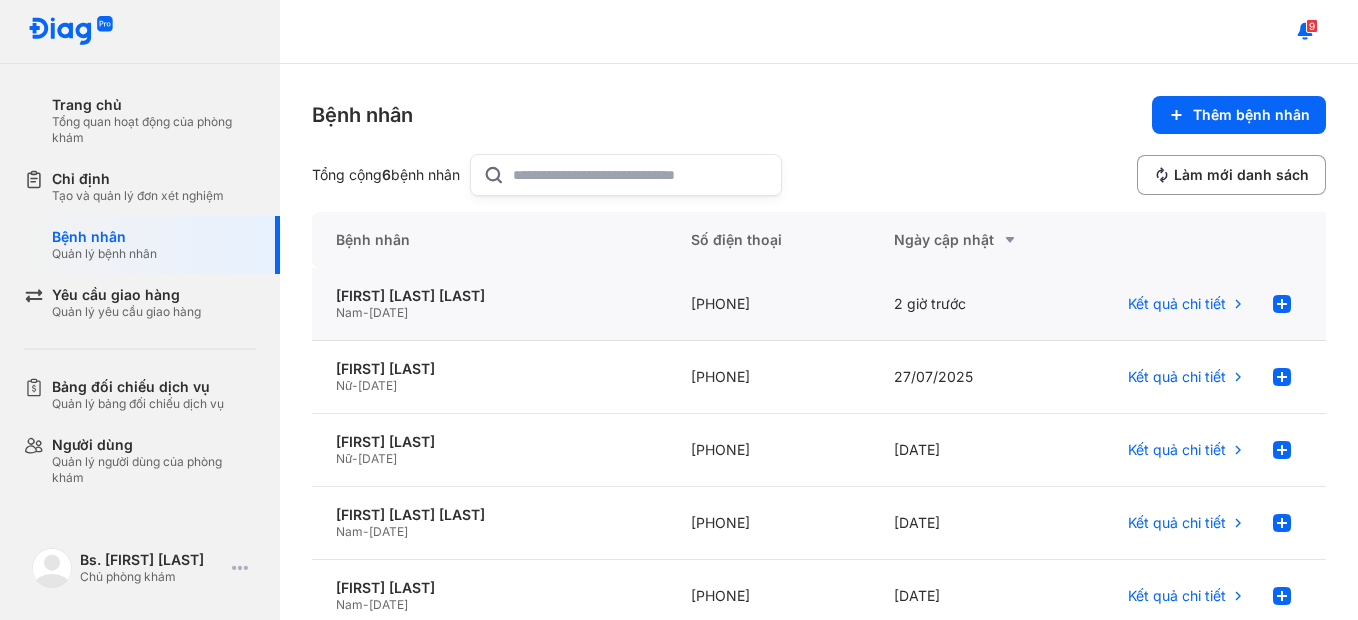 click on "Nam  -  29/06/2014" 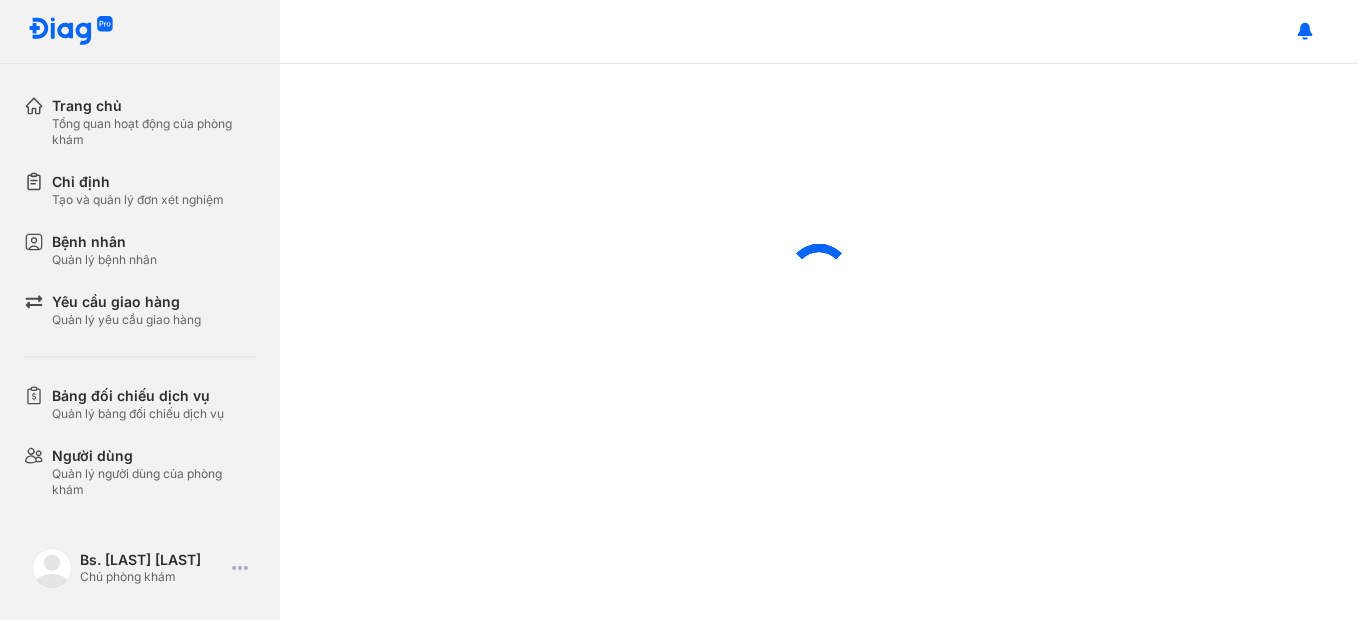 scroll, scrollTop: 0, scrollLeft: 0, axis: both 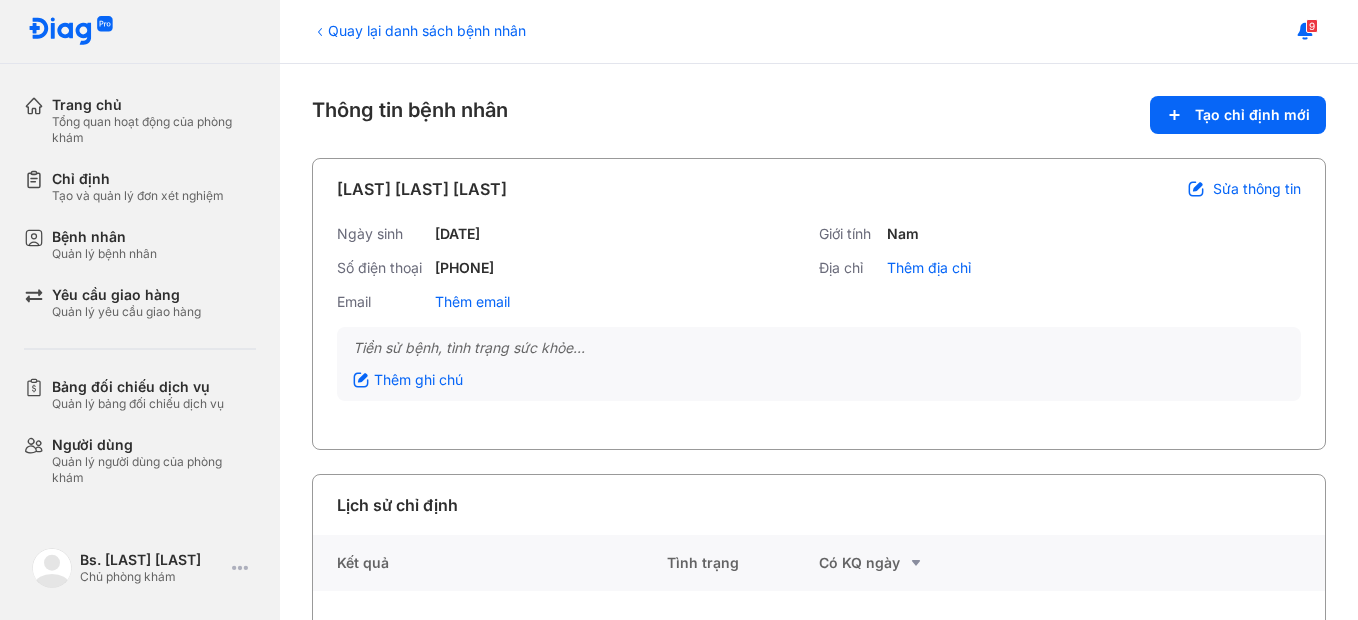 click on "Ngày sinh [DATE] Giới tính Nam Số điện thoại [PHONE] Địa chỉ Thêm địa chỉ Email Thêm email" at bounding box center [819, 276] 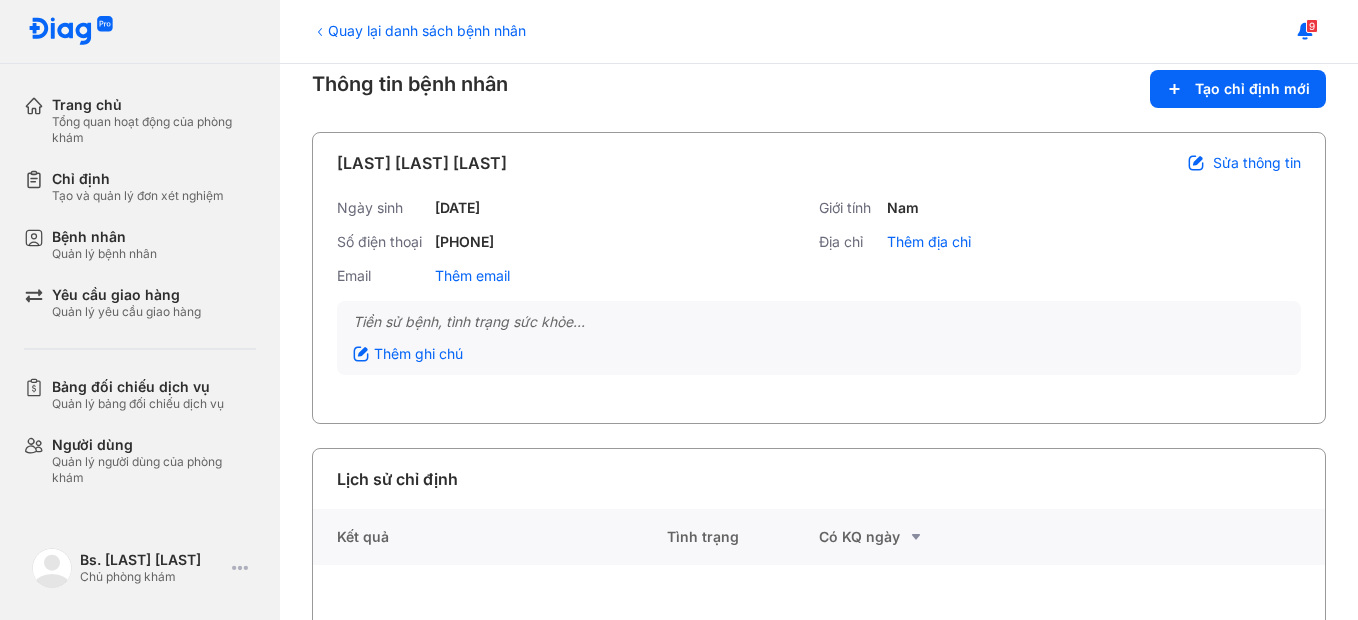 scroll, scrollTop: 0, scrollLeft: 0, axis: both 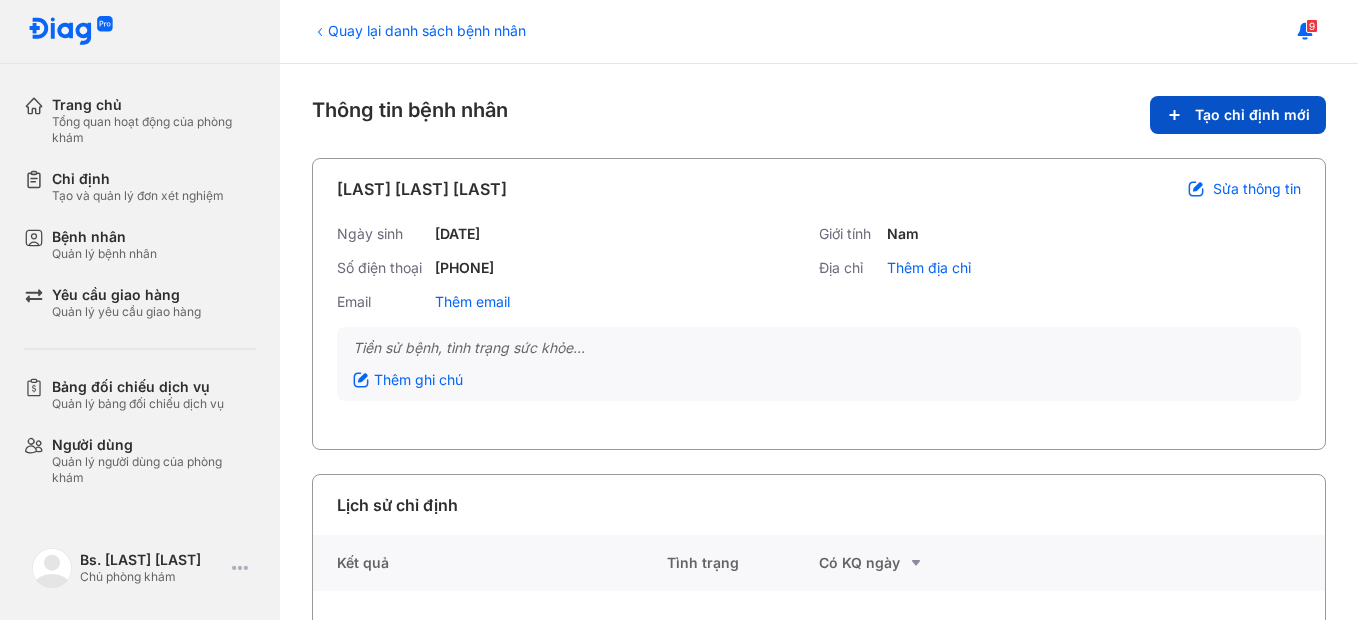 click on "Tạo chỉ định mới" at bounding box center [1238, 115] 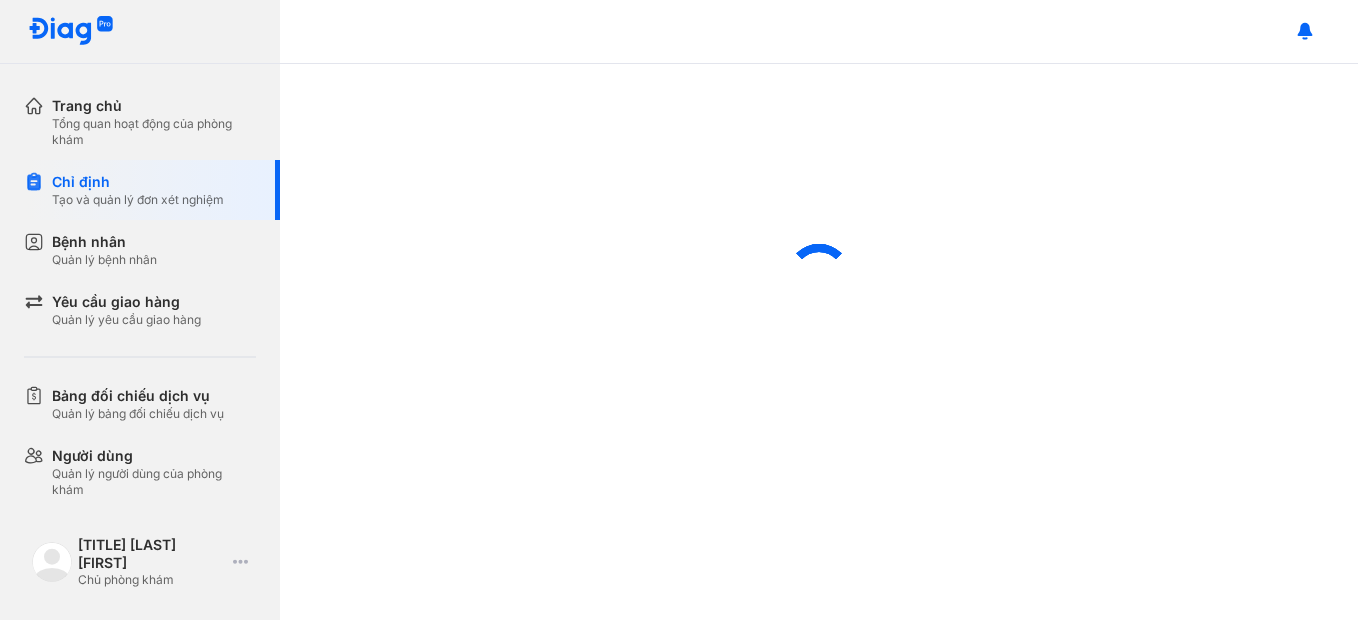 scroll, scrollTop: 0, scrollLeft: 0, axis: both 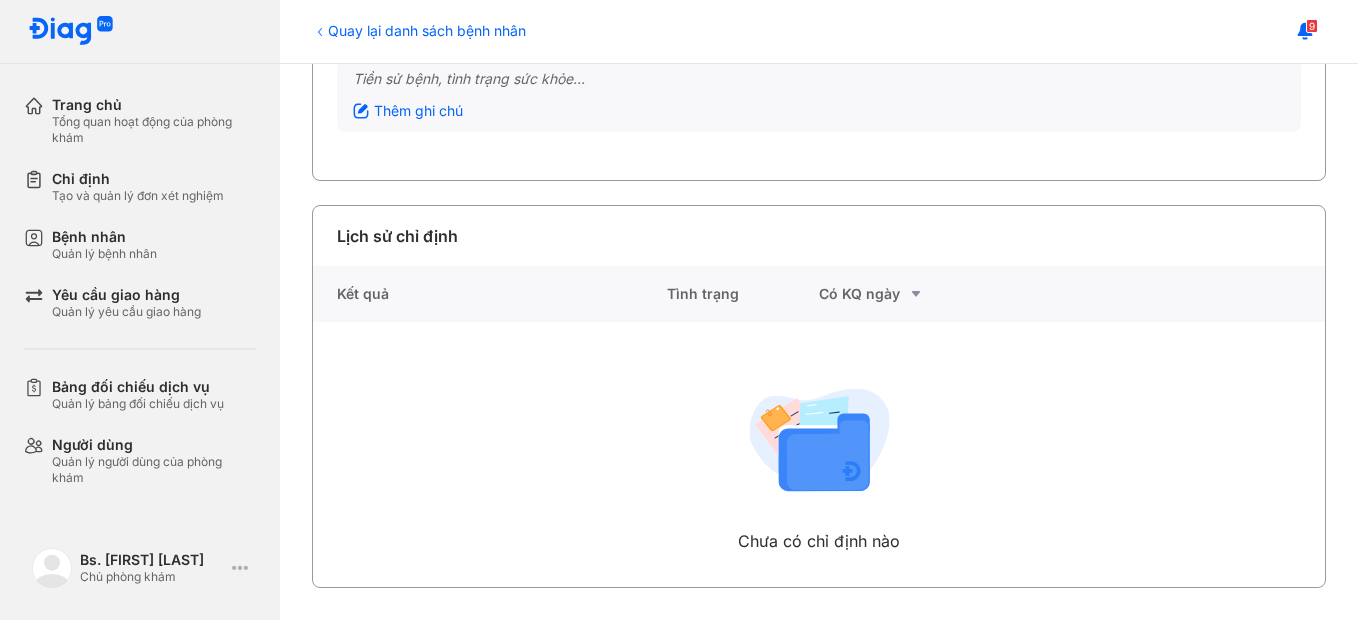 click on "Tình trạng" 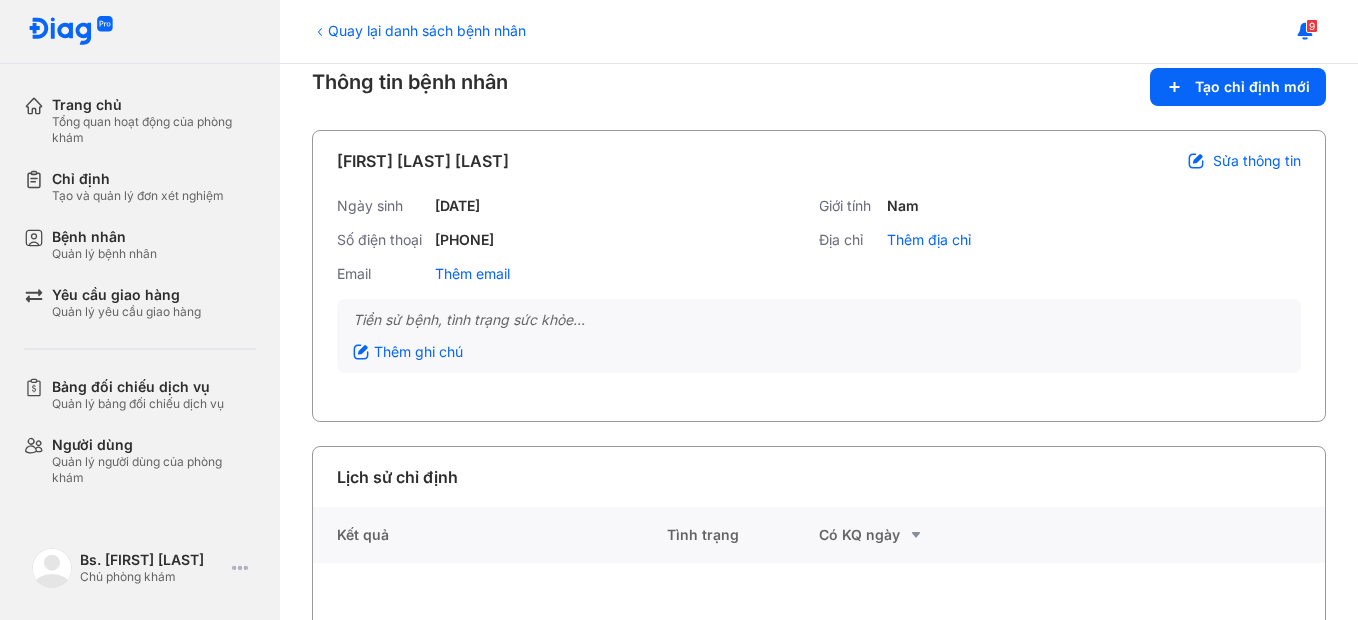 scroll, scrollTop: 0, scrollLeft: 0, axis: both 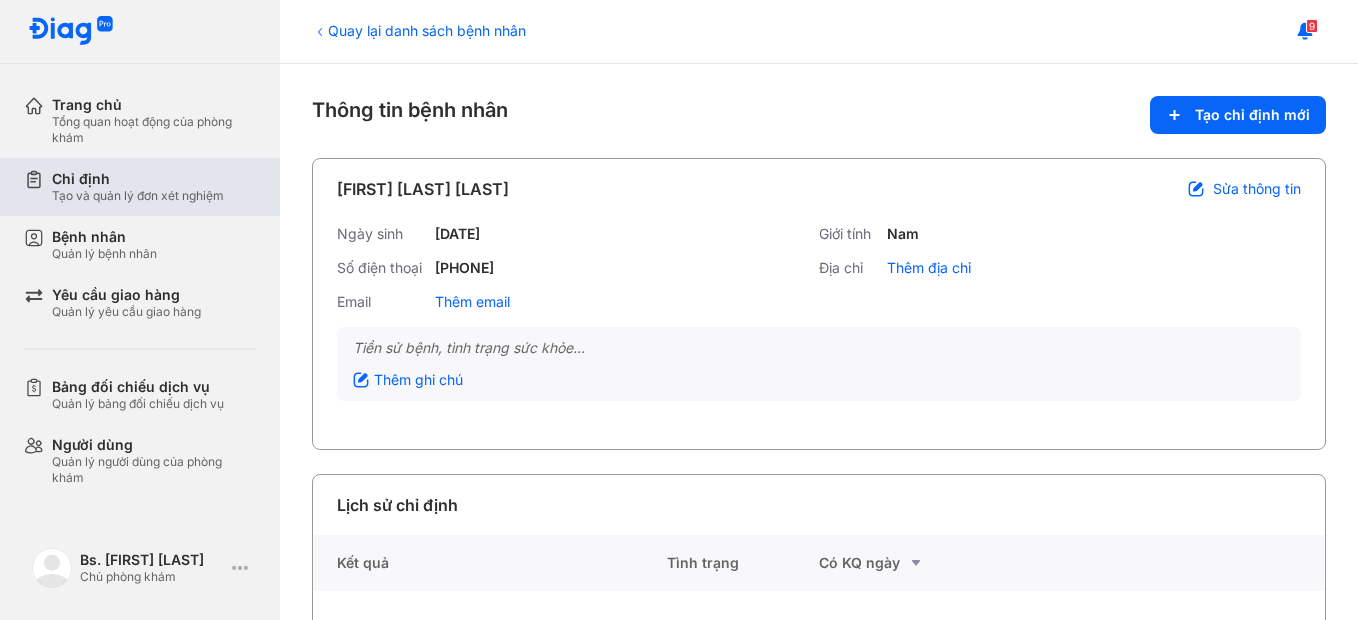 click on "Tạo và quản lý đơn xét nghiệm" at bounding box center [138, 196] 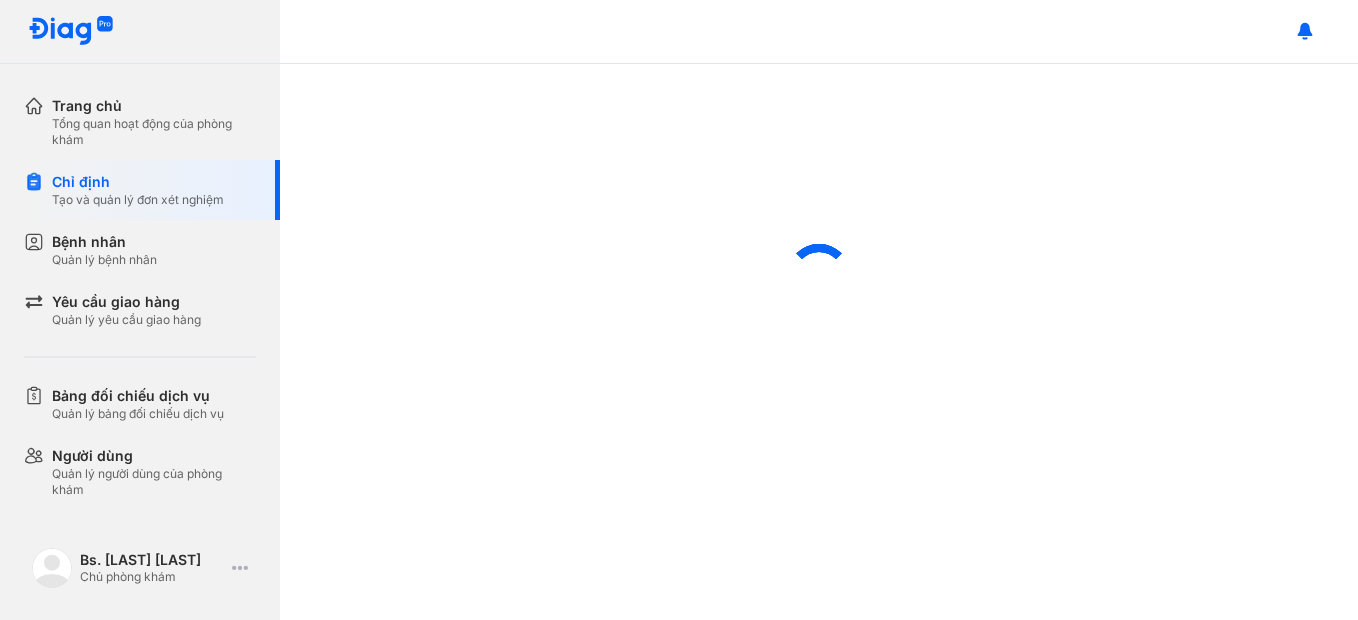 scroll, scrollTop: 0, scrollLeft: 0, axis: both 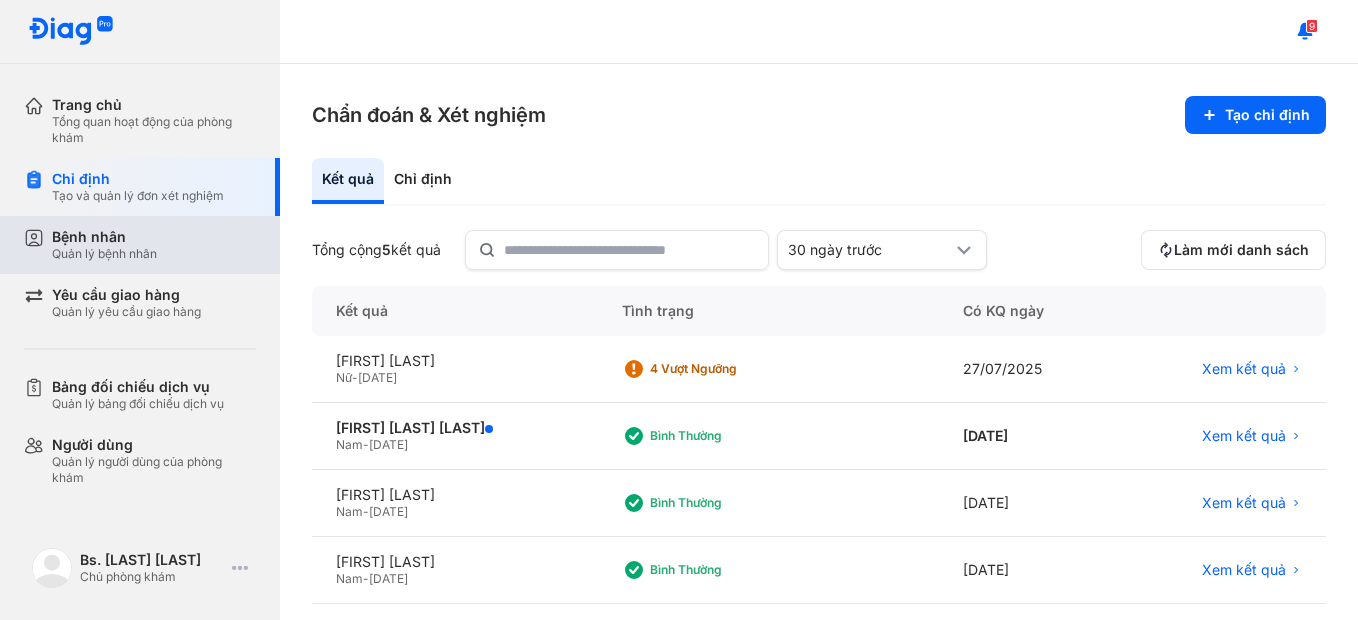click on "Bệnh nhân Quản lý bệnh nhân" at bounding box center (154, 245) 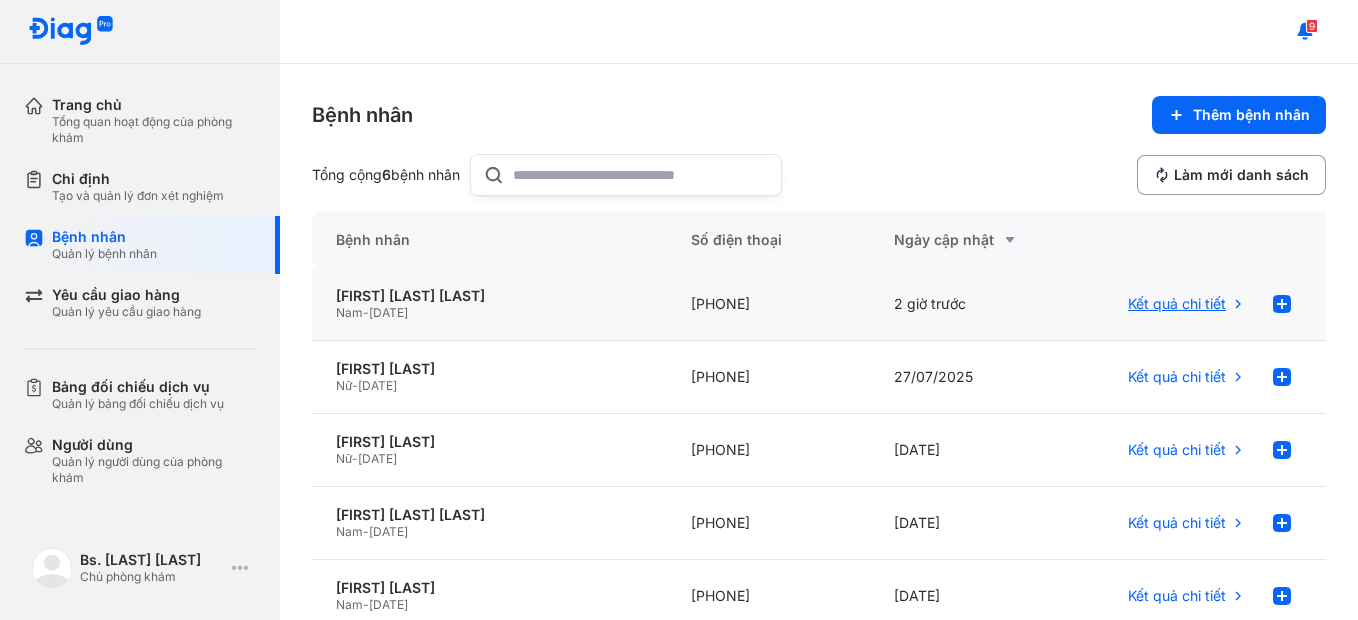 click on "Kết quả chi tiết" at bounding box center (1177, 304) 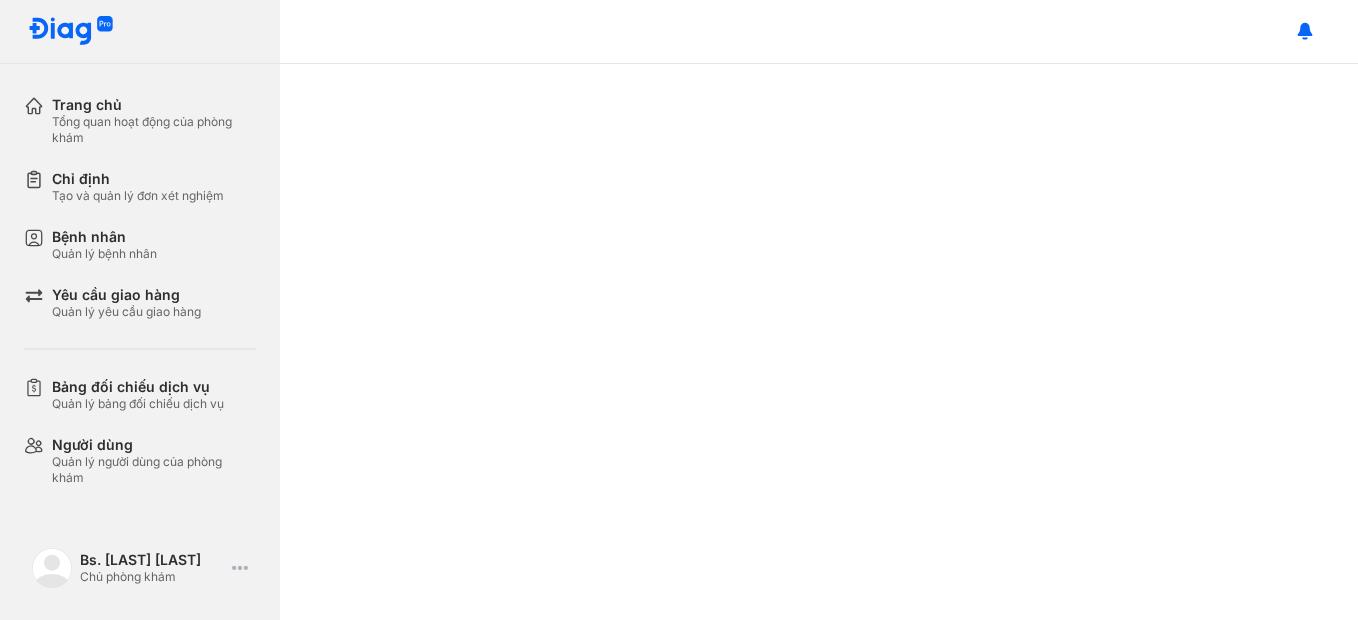 scroll, scrollTop: 0, scrollLeft: 0, axis: both 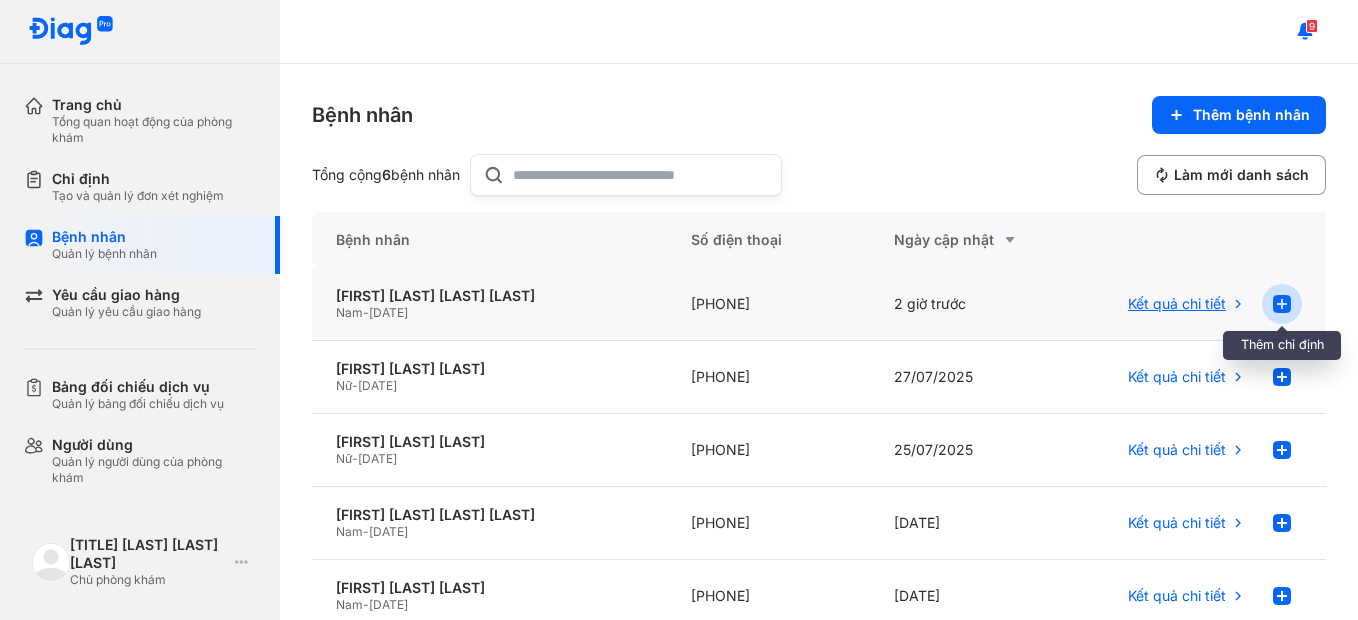 click 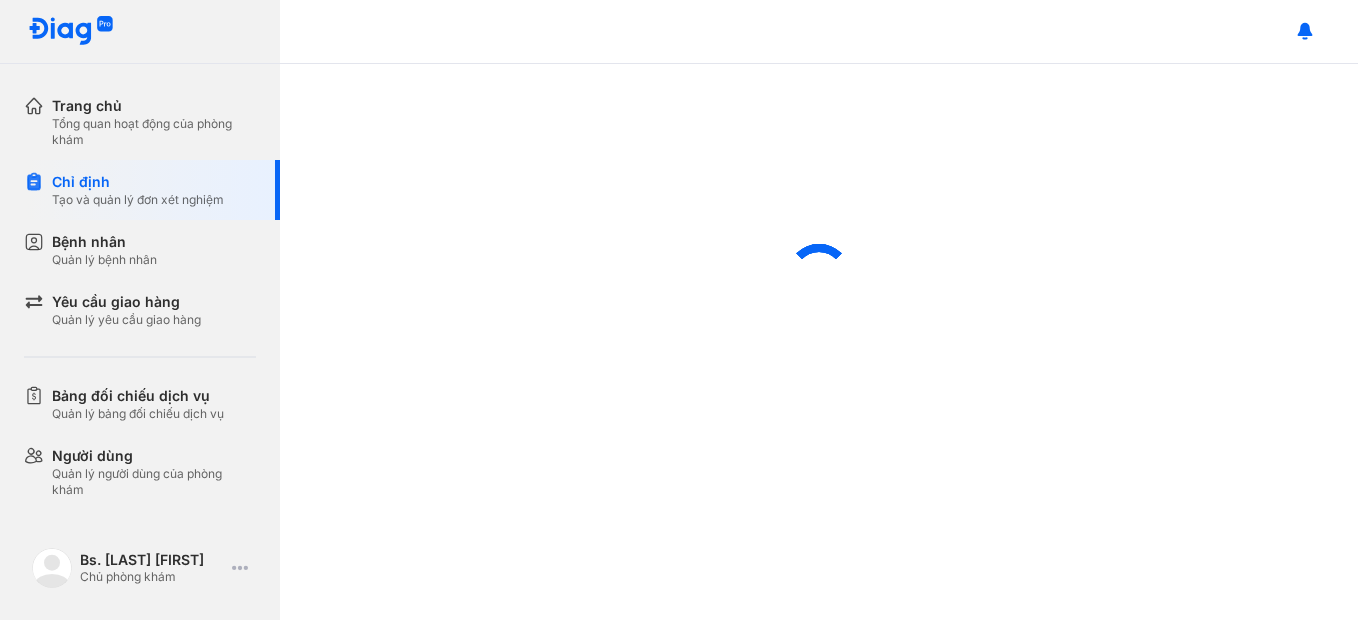scroll, scrollTop: 0, scrollLeft: 0, axis: both 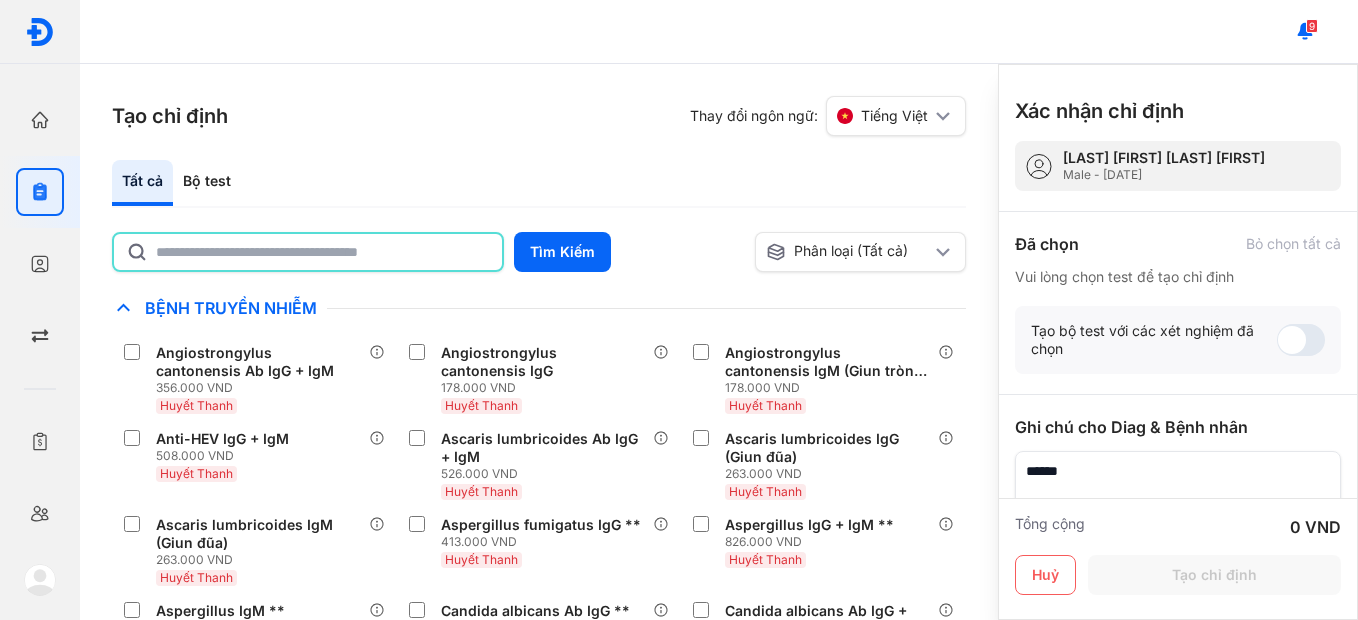 click 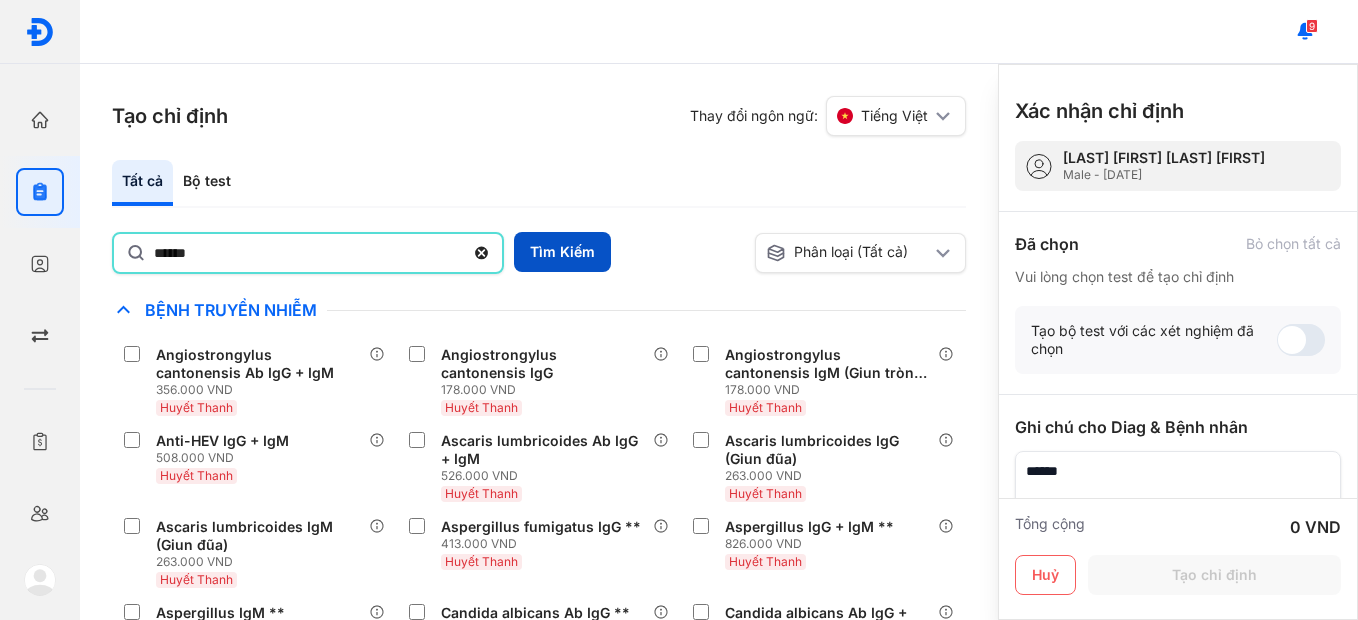 click on "Tìm Kiếm" at bounding box center [562, 252] 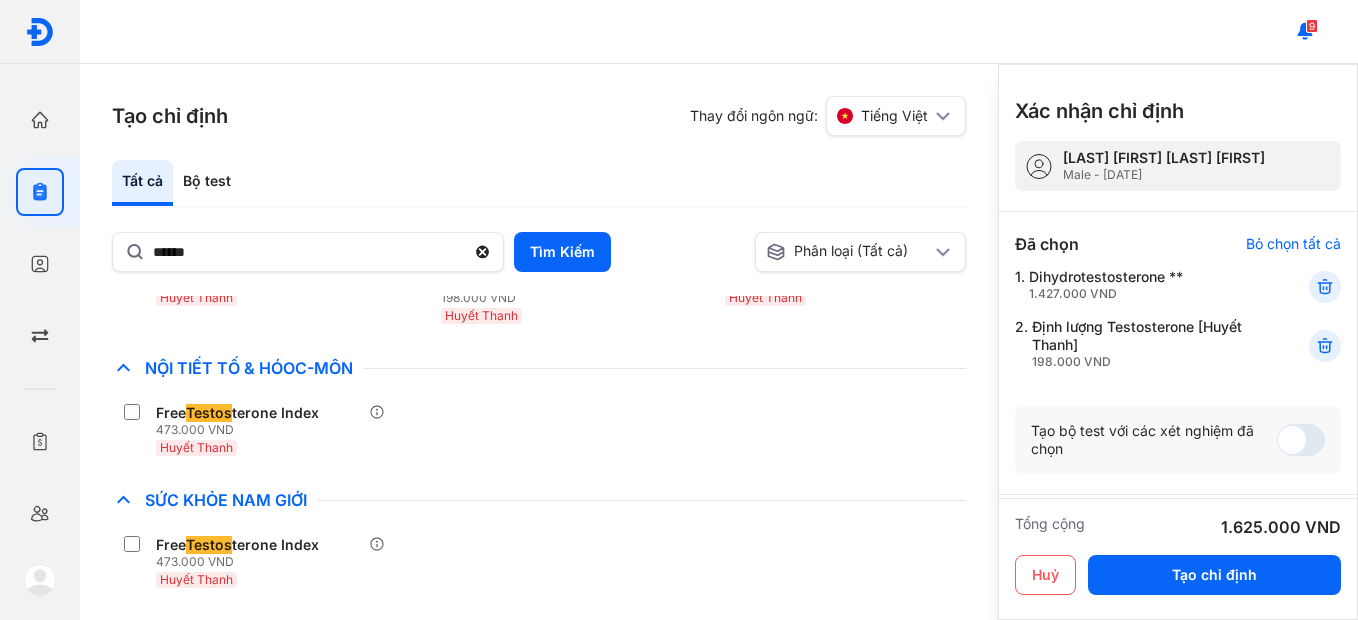 scroll, scrollTop: 0, scrollLeft: 0, axis: both 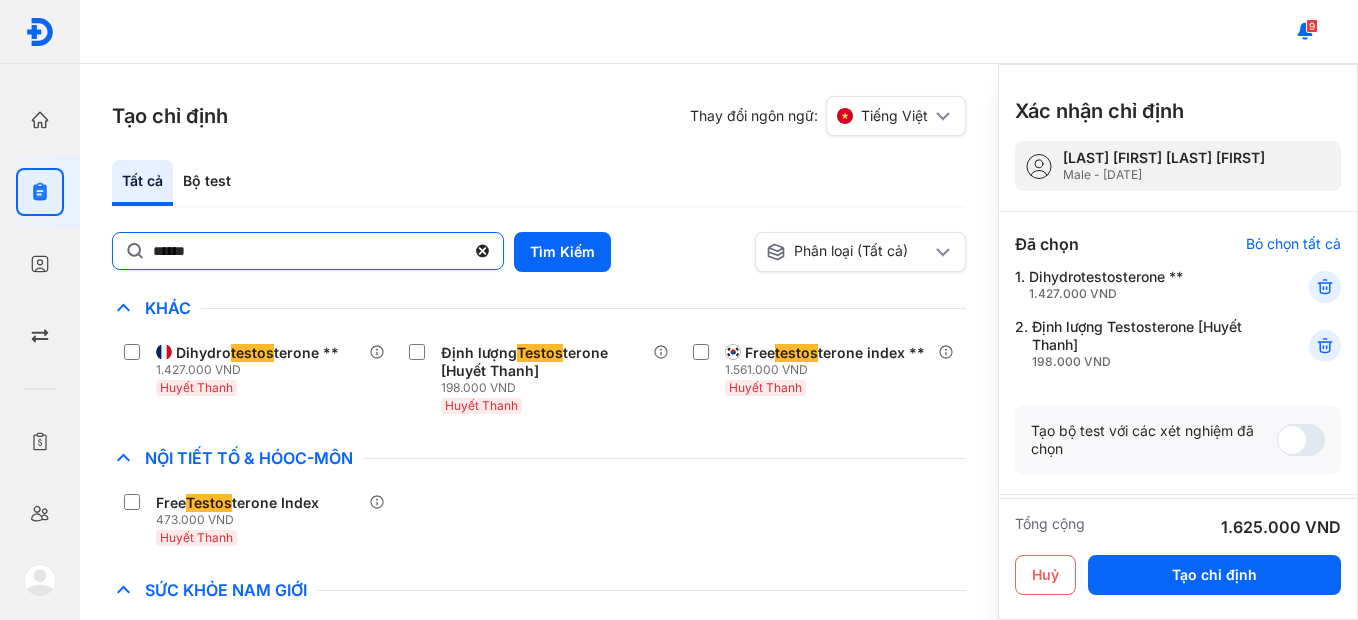 click on "******" 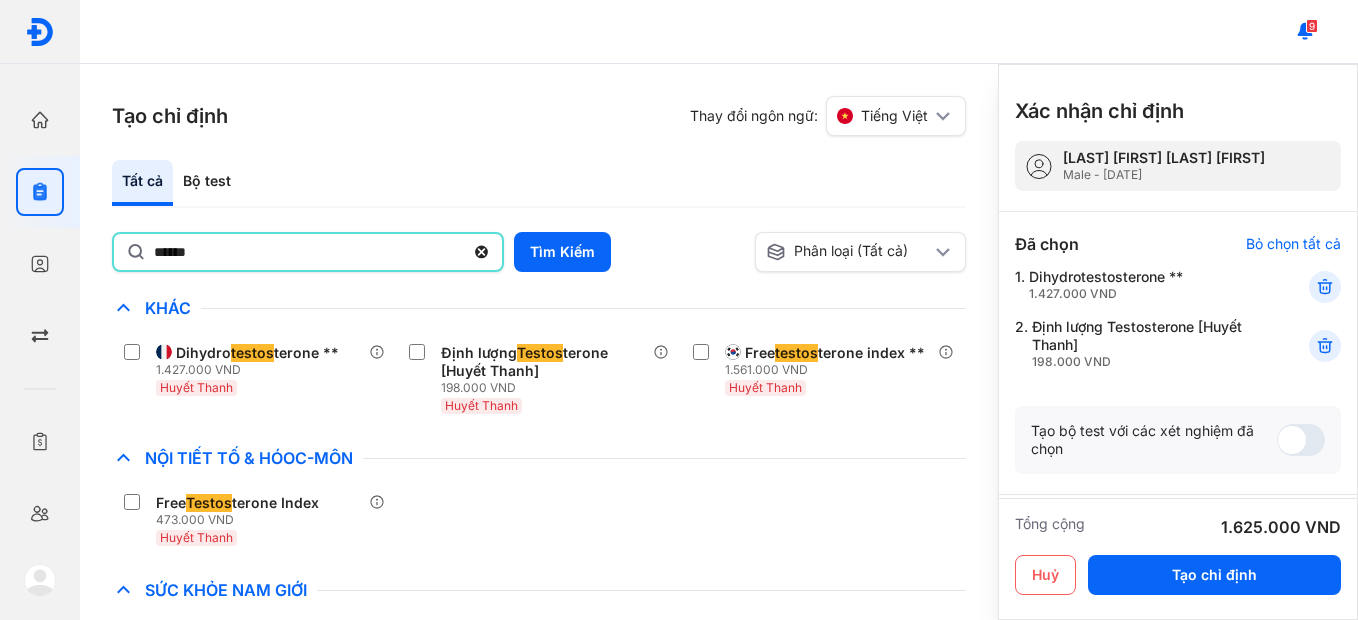 click on "******" 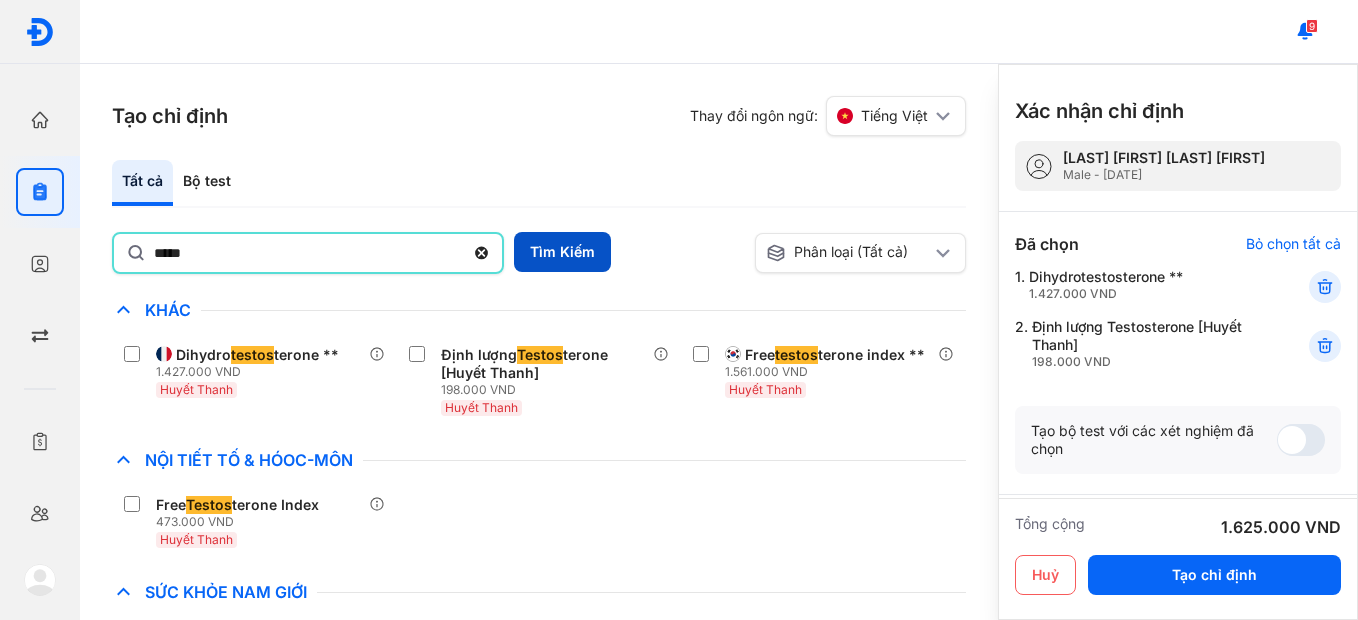 click on "Tìm Kiếm" at bounding box center (562, 252) 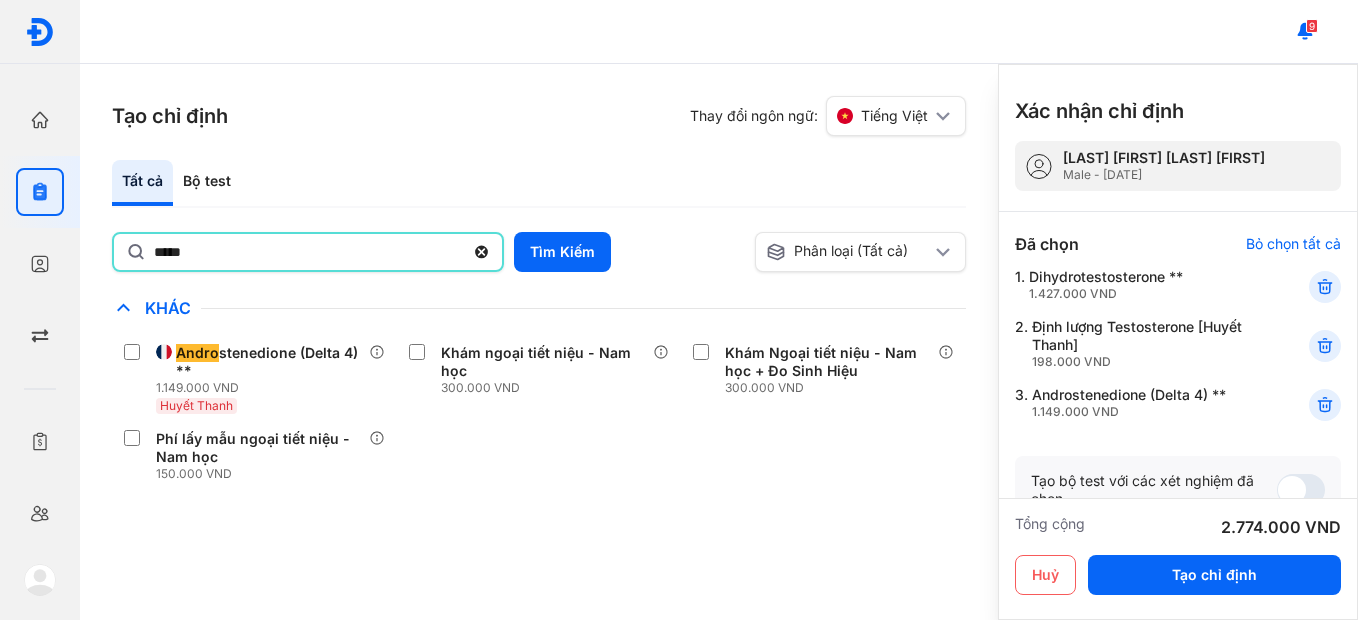 click on "*****" 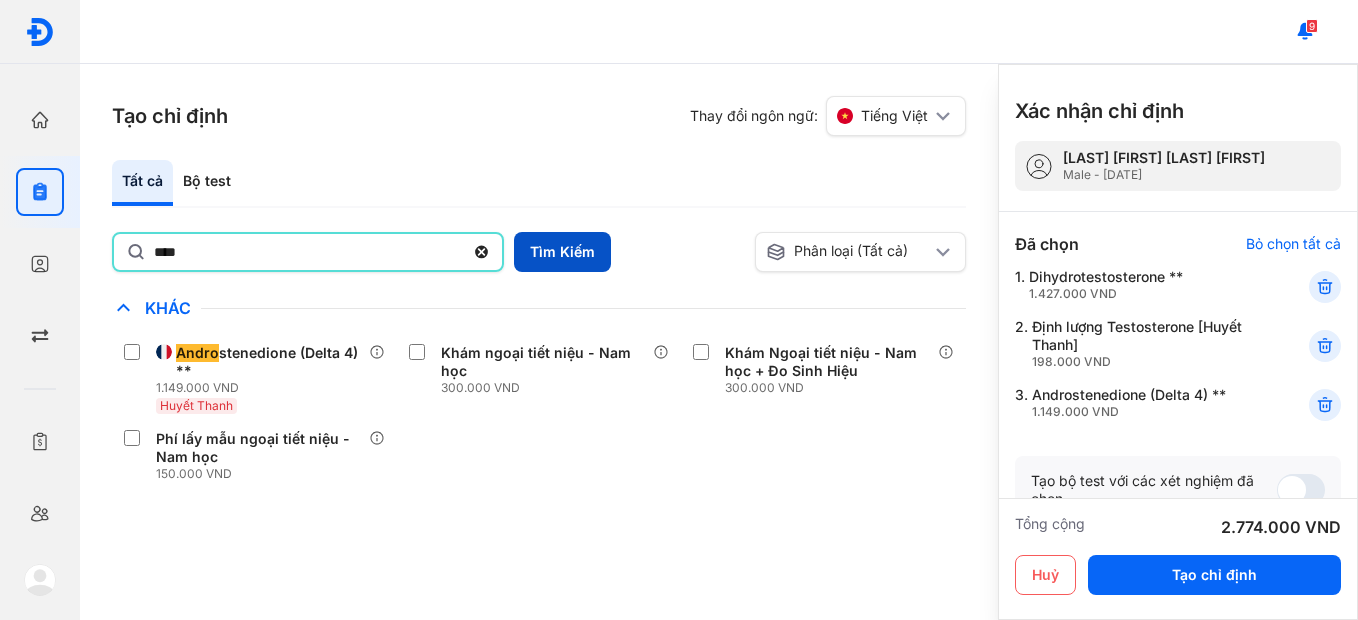 type on "****" 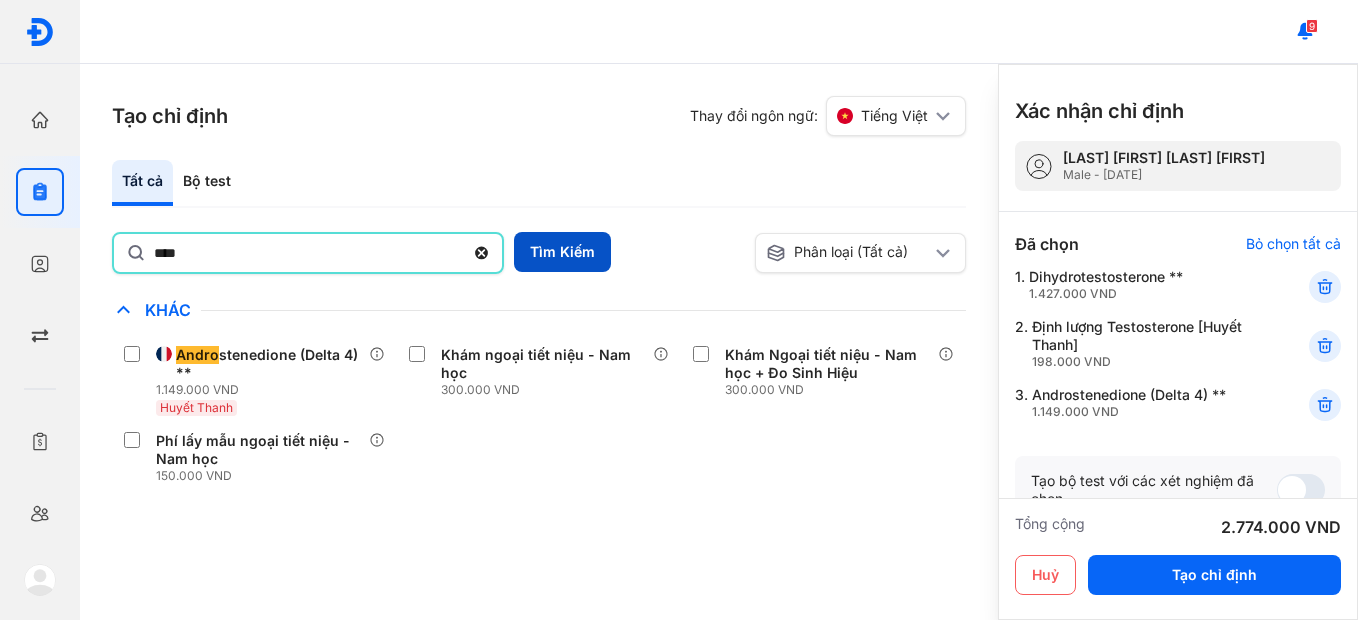 click on "Tìm Kiếm" at bounding box center (562, 252) 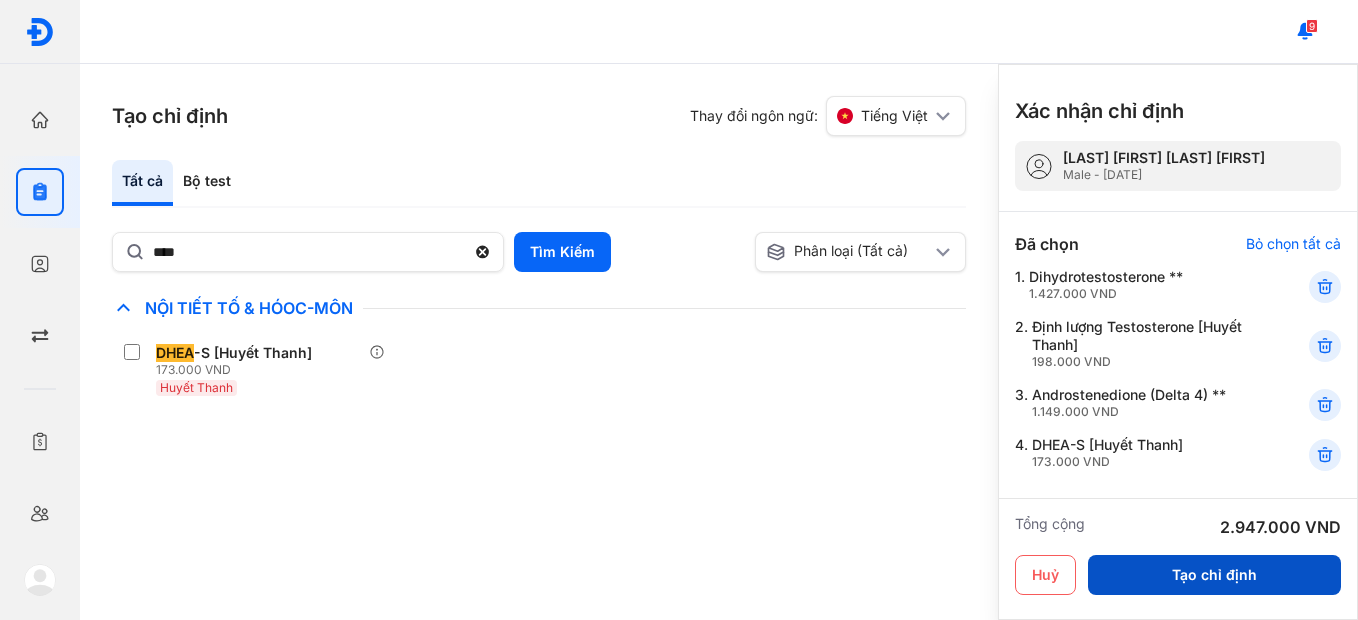 click on "Tạo chỉ định" at bounding box center (1214, 575) 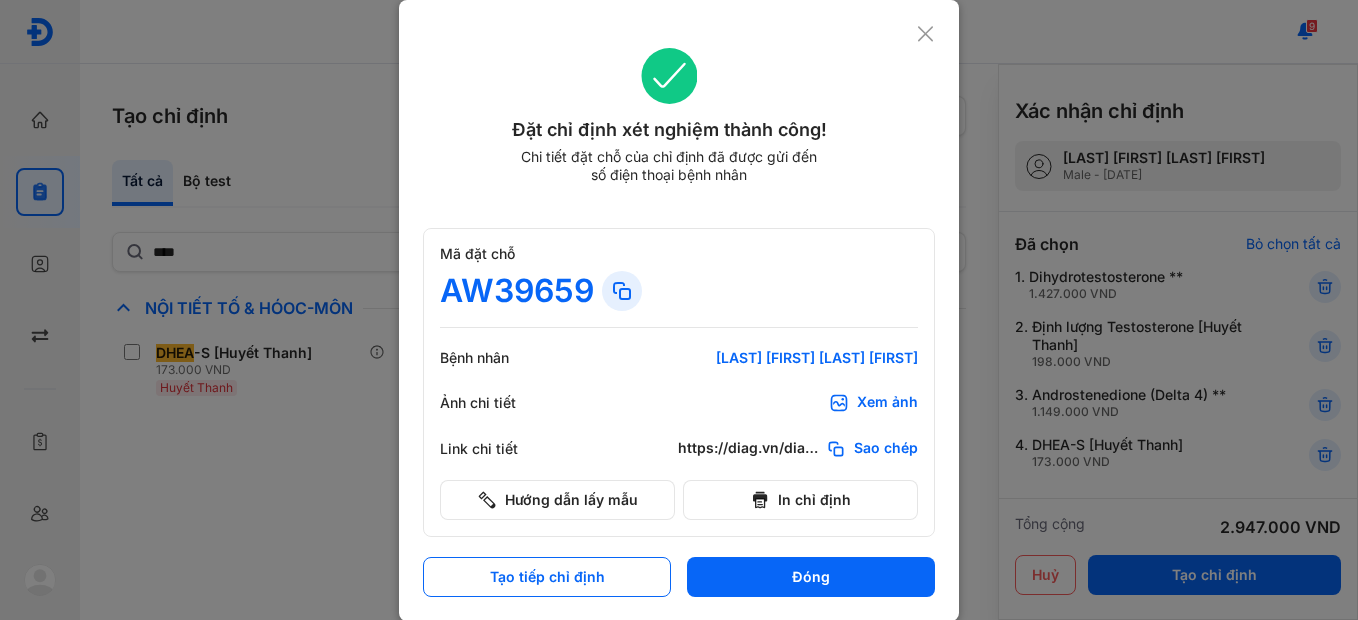 scroll, scrollTop: 1, scrollLeft: 0, axis: vertical 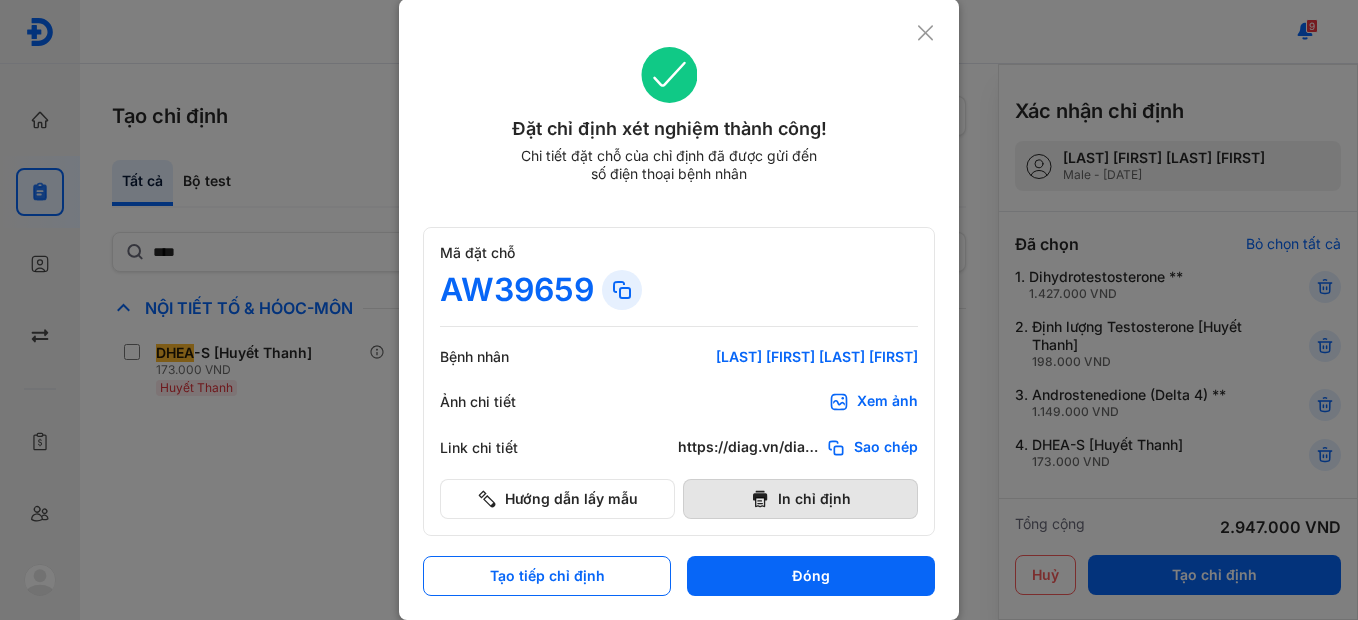 click on "In chỉ định" at bounding box center [800, 499] 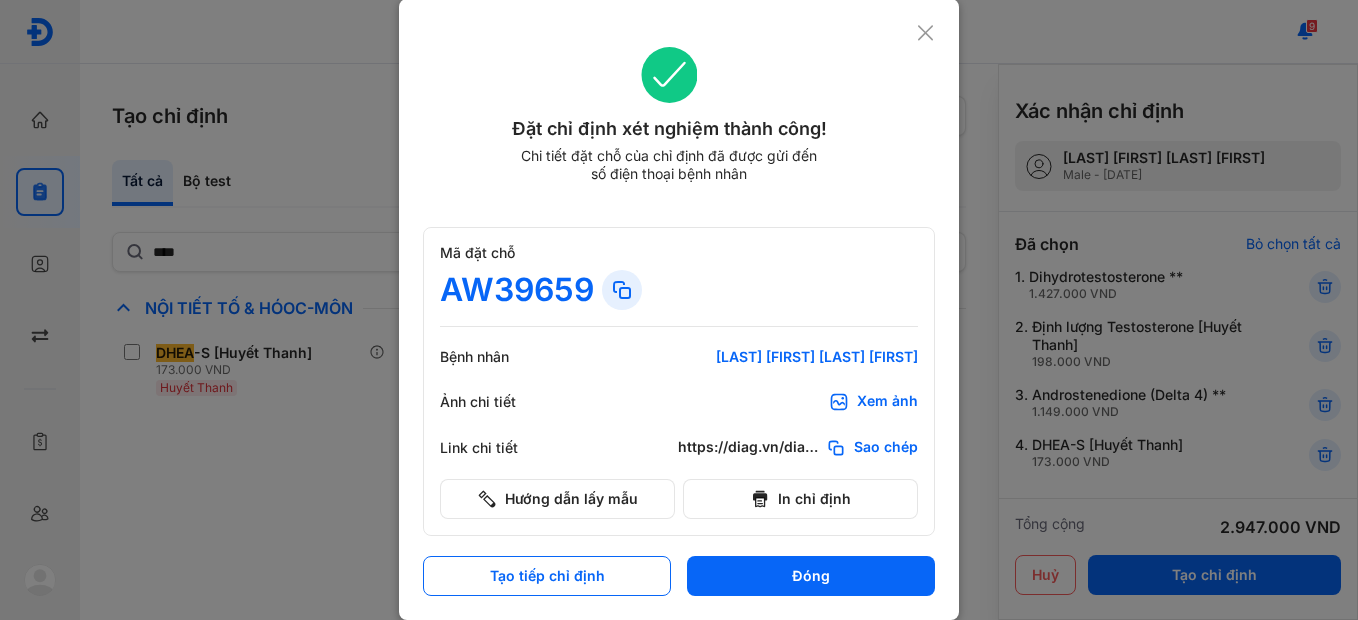 scroll, scrollTop: 0, scrollLeft: 0, axis: both 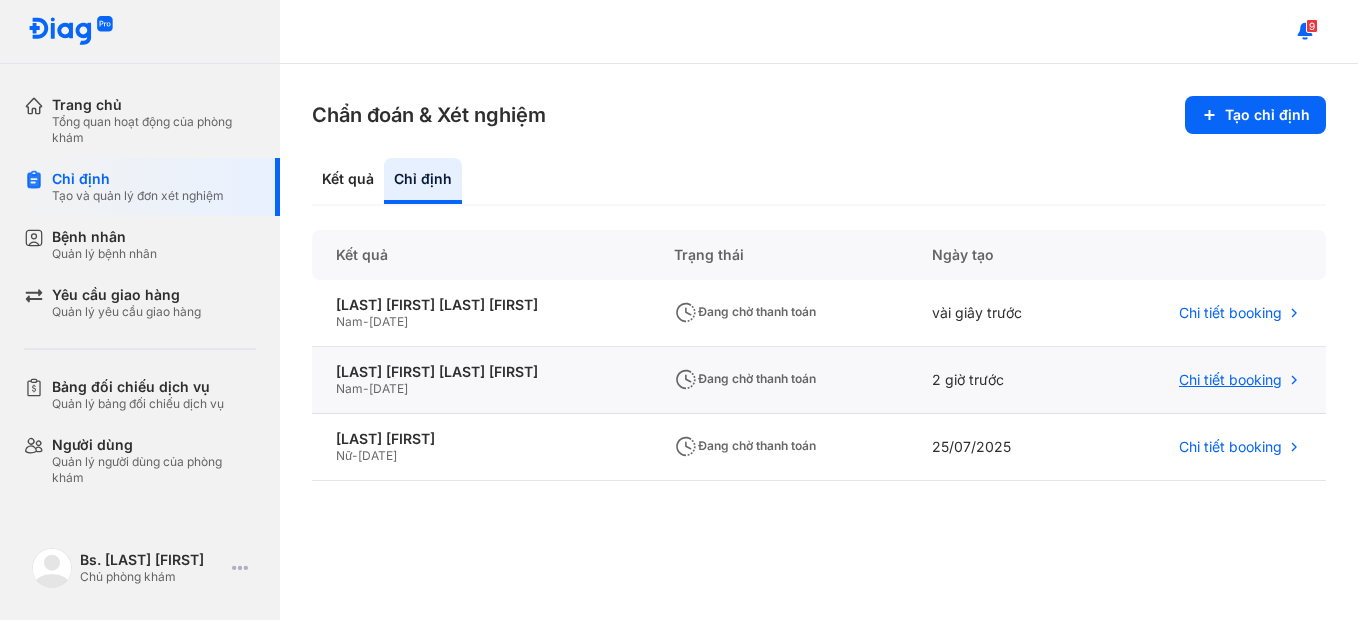 click on "Chi tiết booking" at bounding box center (1230, 380) 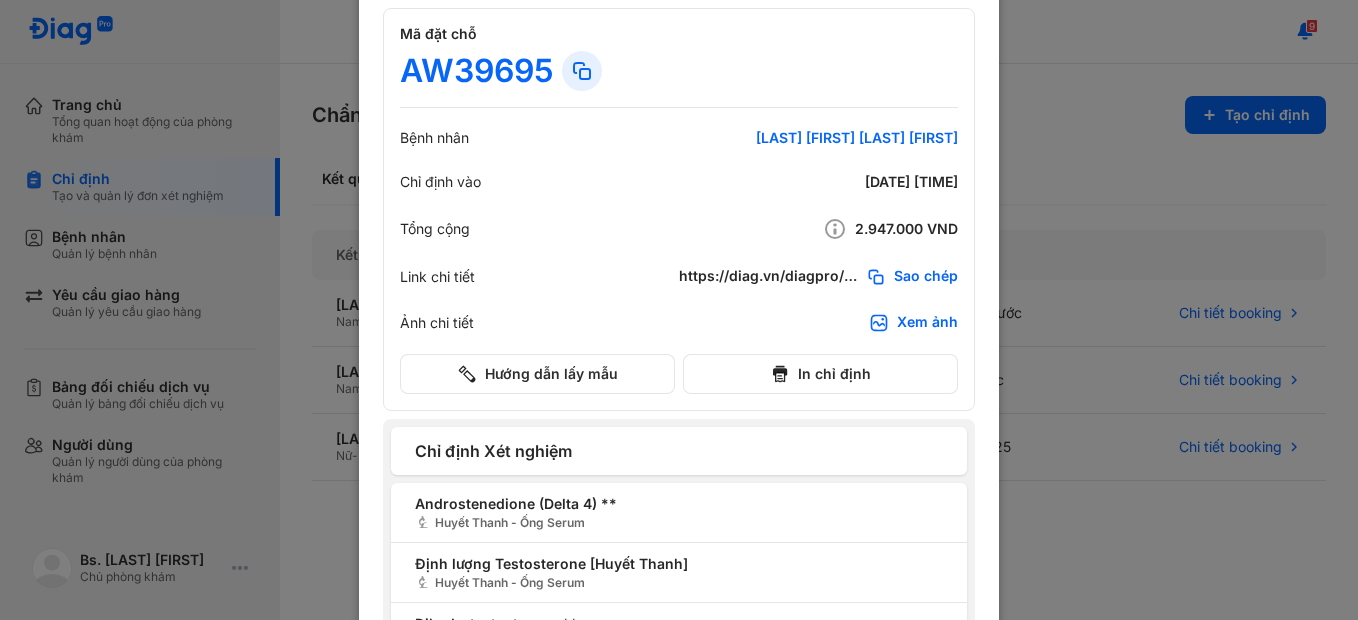 scroll, scrollTop: 0, scrollLeft: 0, axis: both 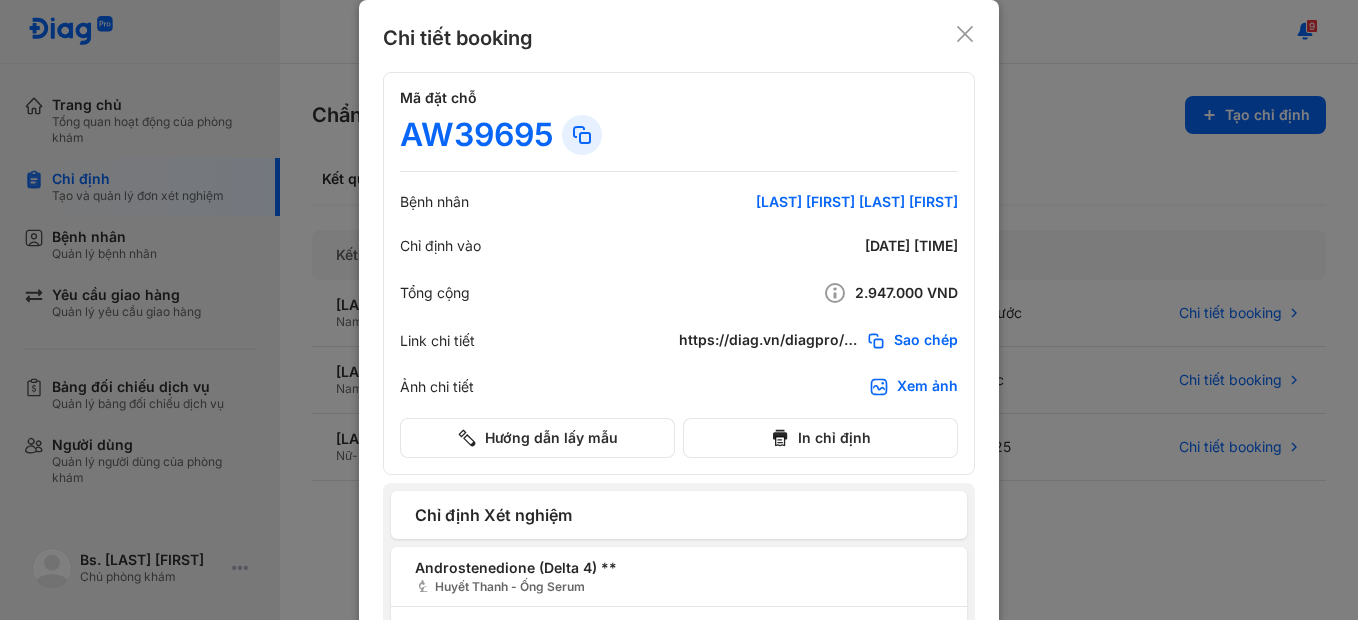 click 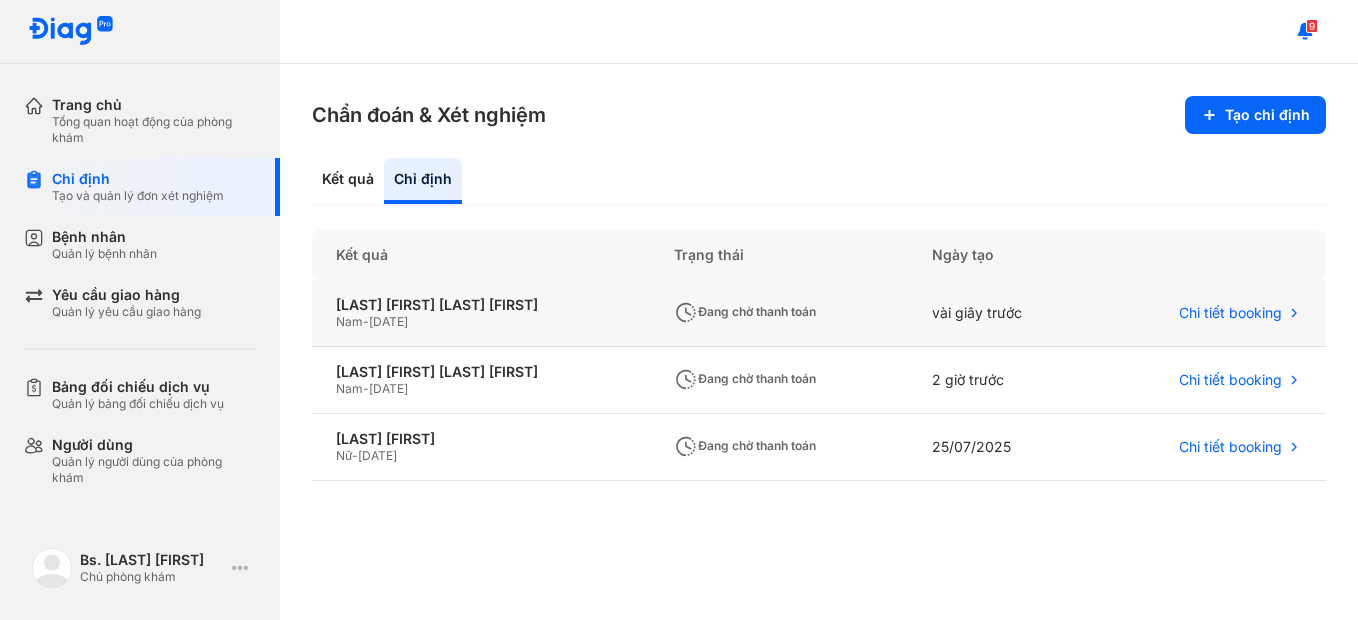 click on "Đang chờ thanh toán" 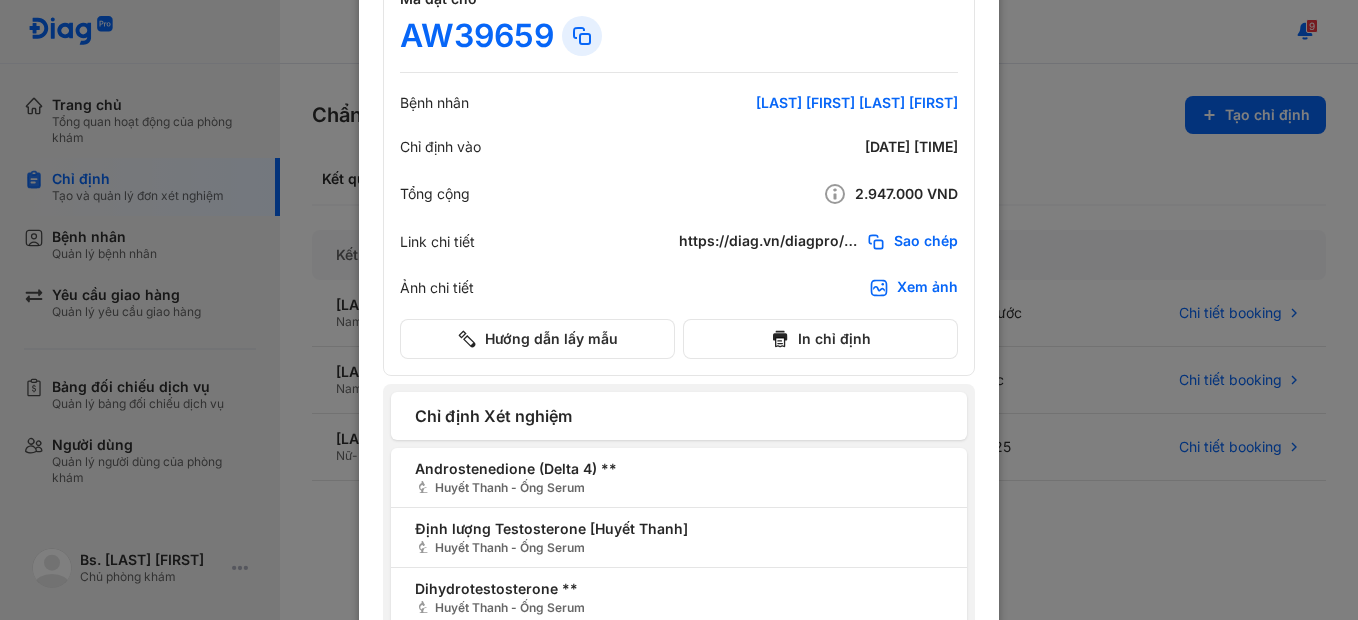 scroll, scrollTop: 0, scrollLeft: 0, axis: both 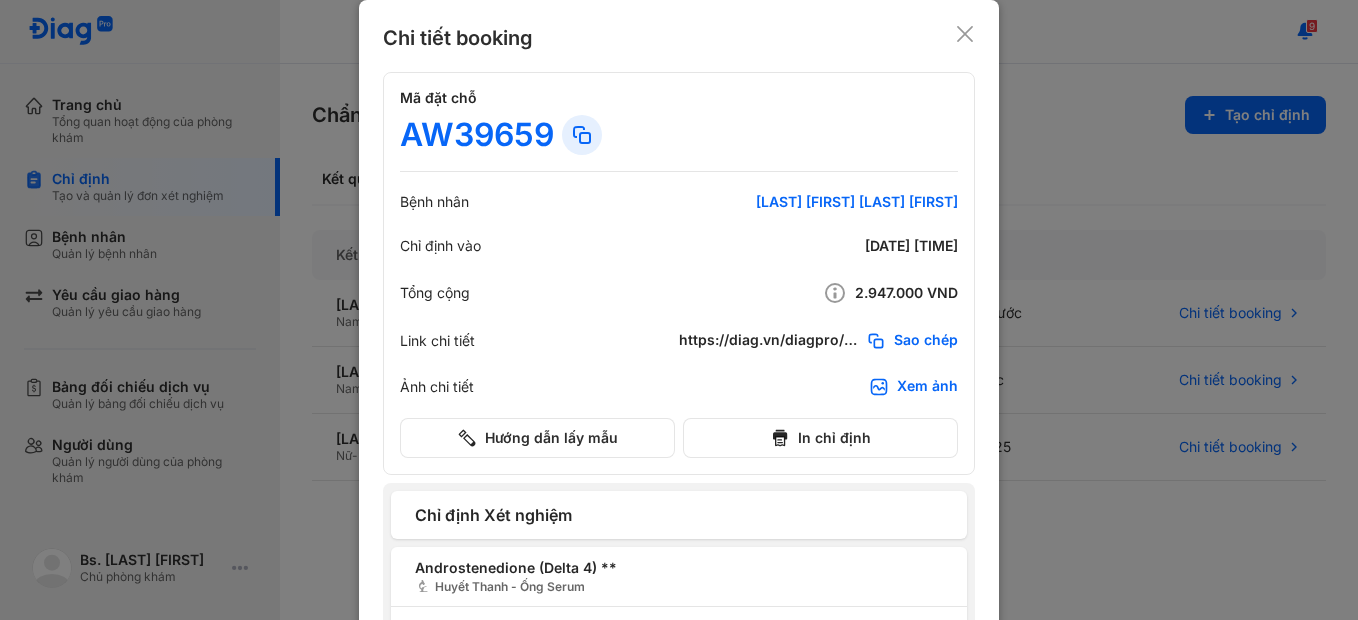 click on "Chi tiết booking" at bounding box center [679, 38] 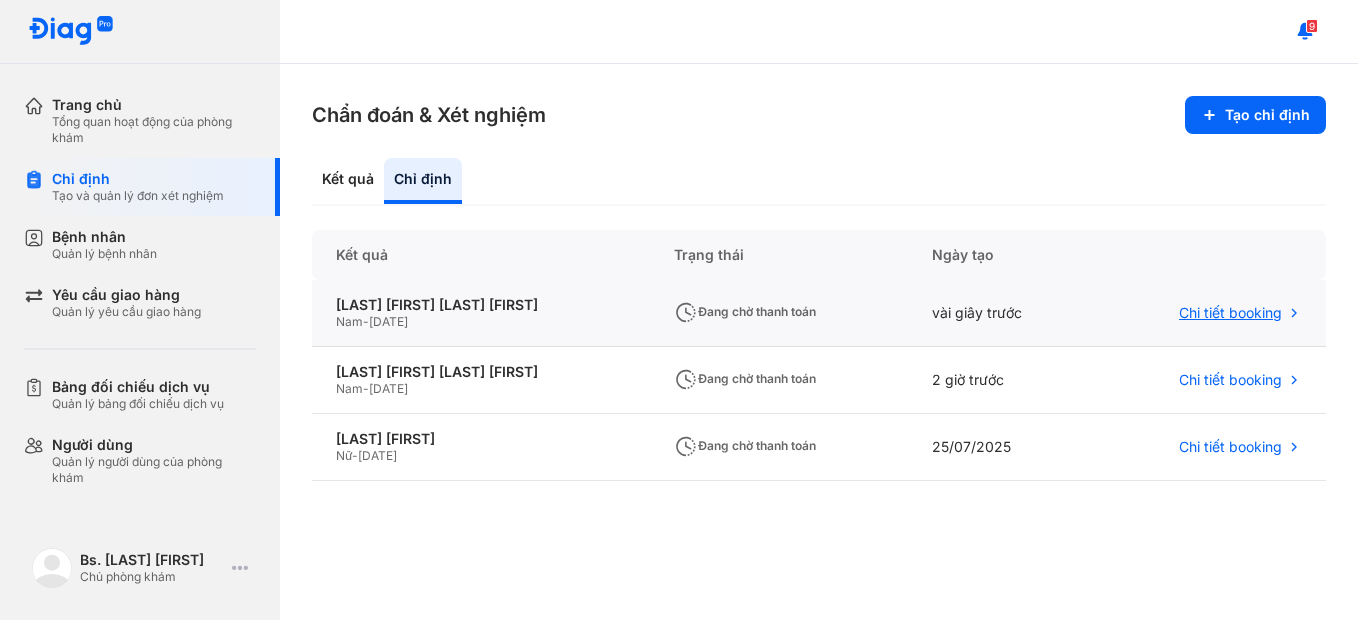 click 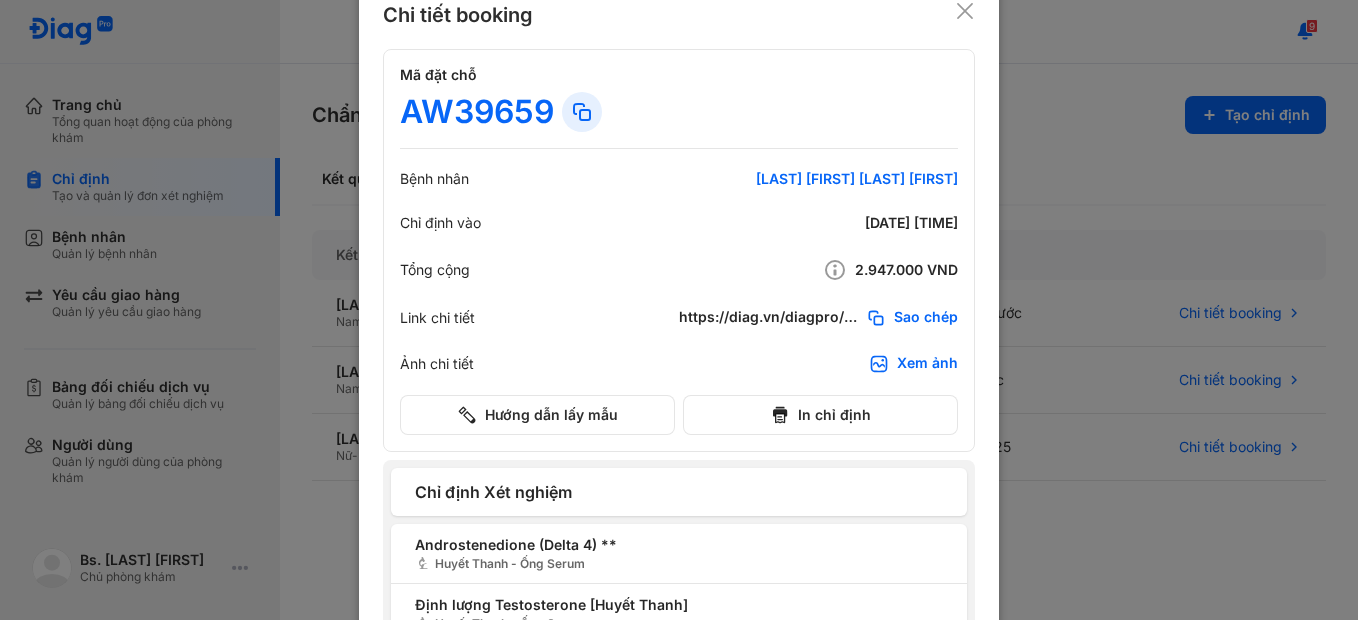 scroll, scrollTop: 0, scrollLeft: 0, axis: both 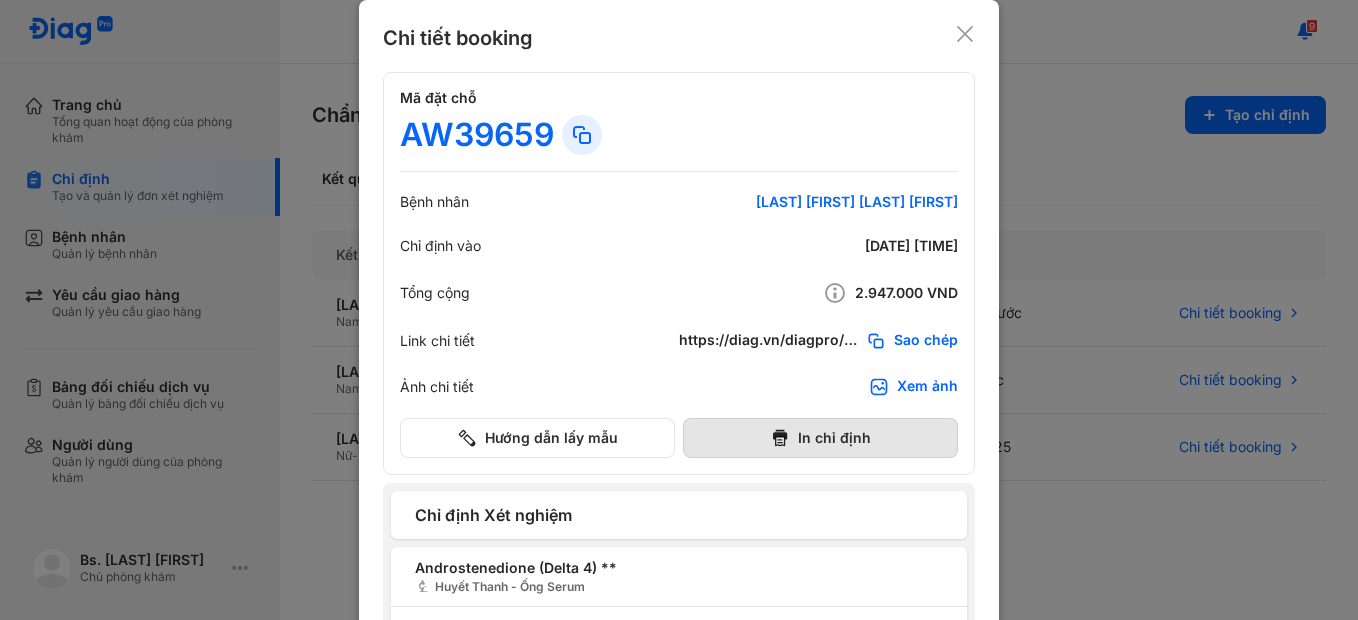 click on "In chỉ định" at bounding box center [820, 438] 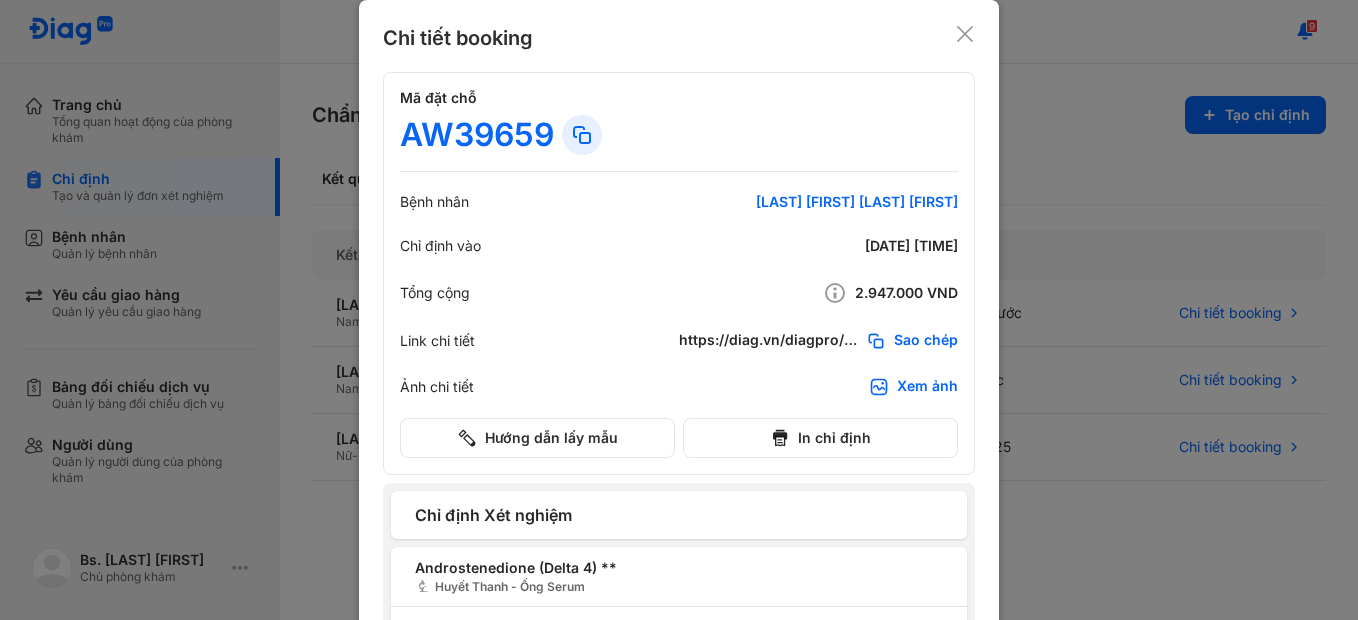 scroll, scrollTop: 0, scrollLeft: 0, axis: both 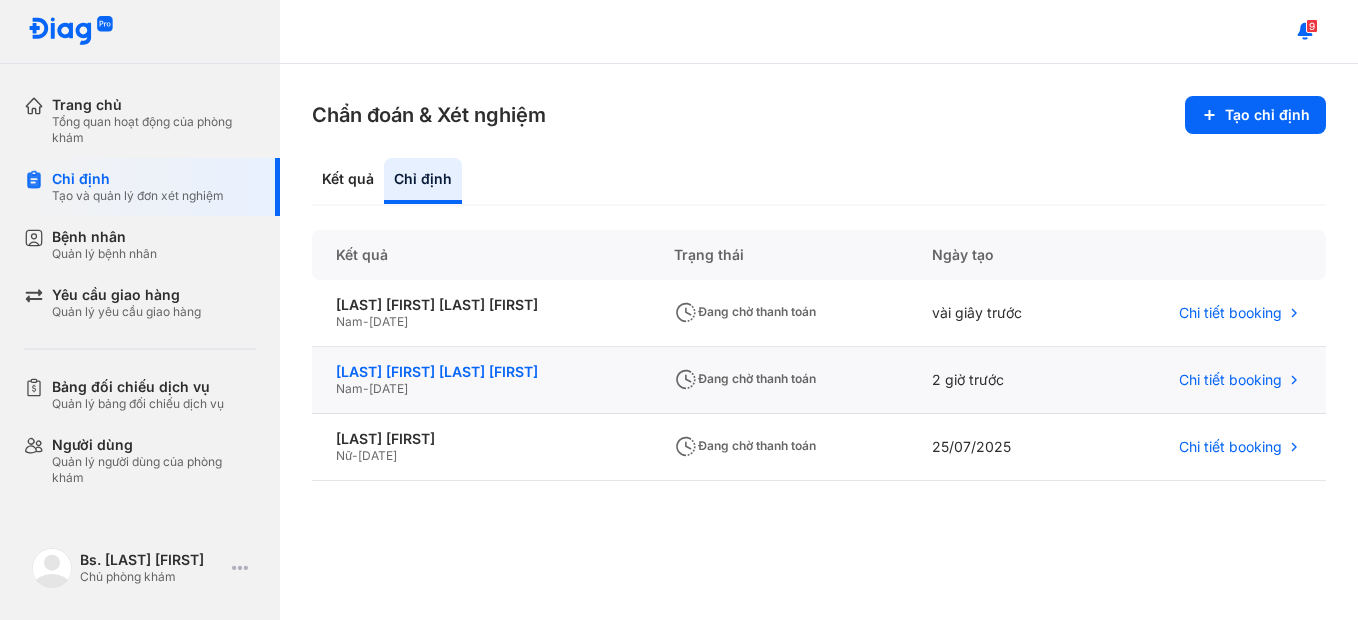 drag, startPoint x: 1277, startPoint y: 379, endPoint x: 476, endPoint y: 370, distance: 801.05054 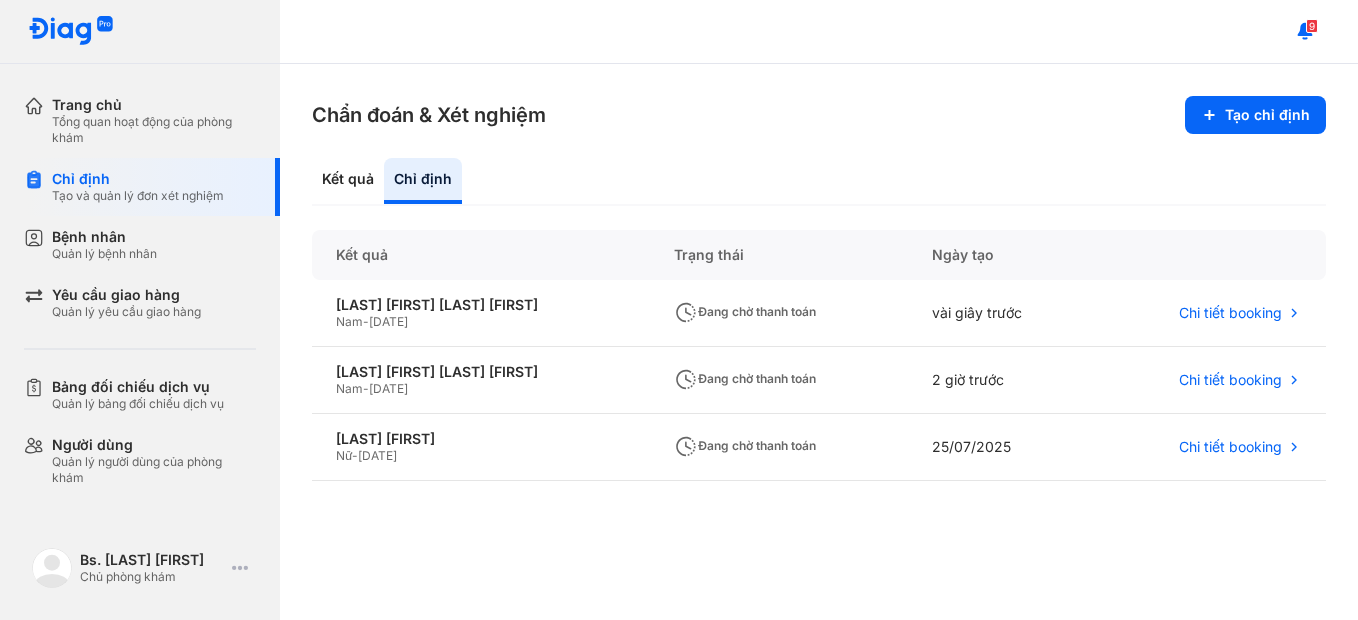 drag, startPoint x: 476, startPoint y: 370, endPoint x: 1017, endPoint y: 116, distance: 597.6596 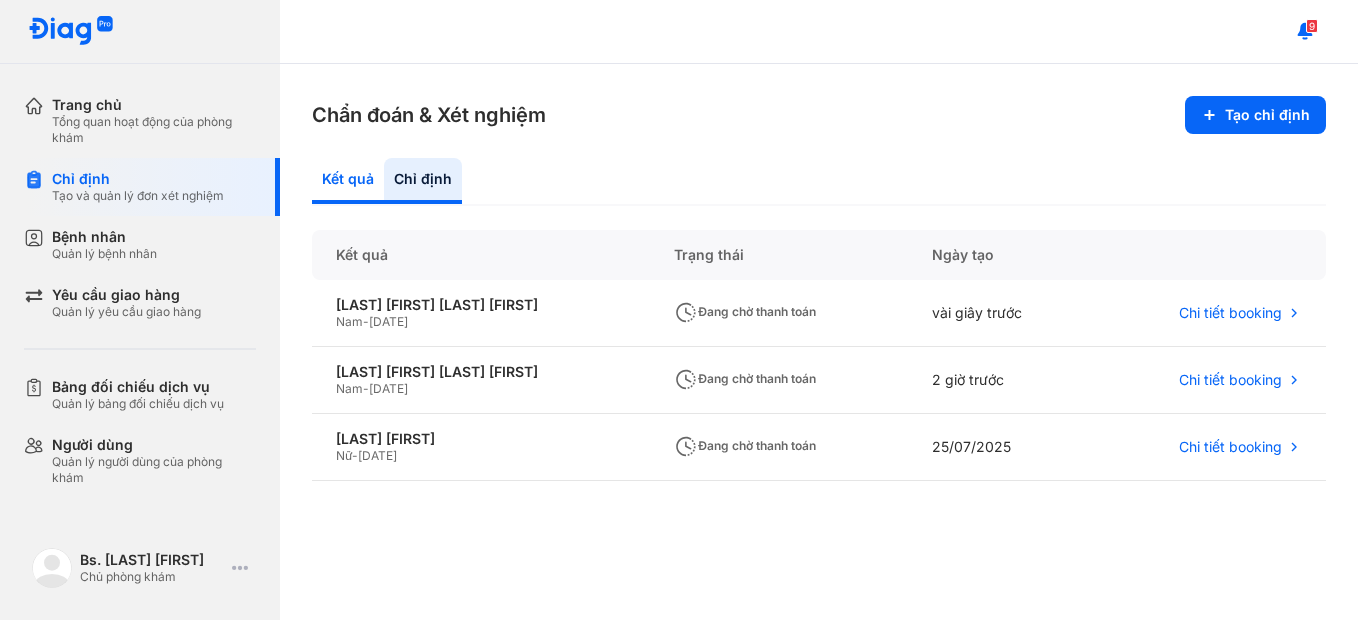 click on "Kết quả" 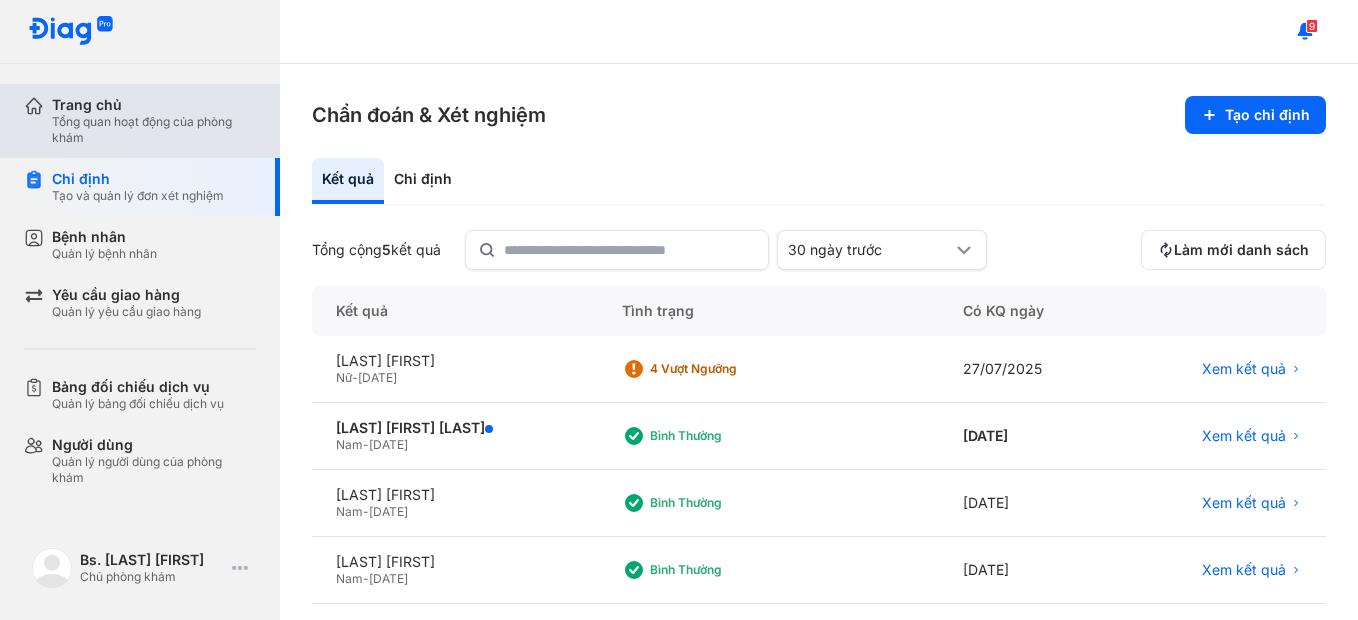 click on "Trang chủ" at bounding box center [154, 105] 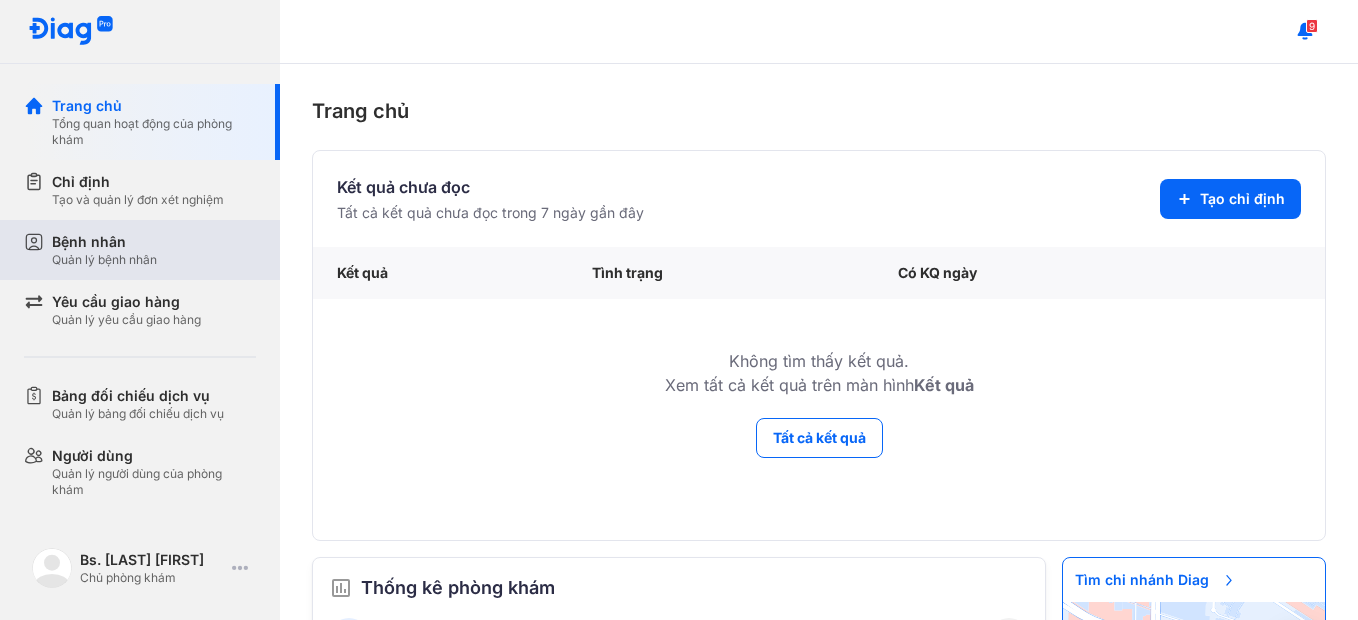 click on "Bệnh nhân Quản lý bệnh nhân" at bounding box center [154, 250] 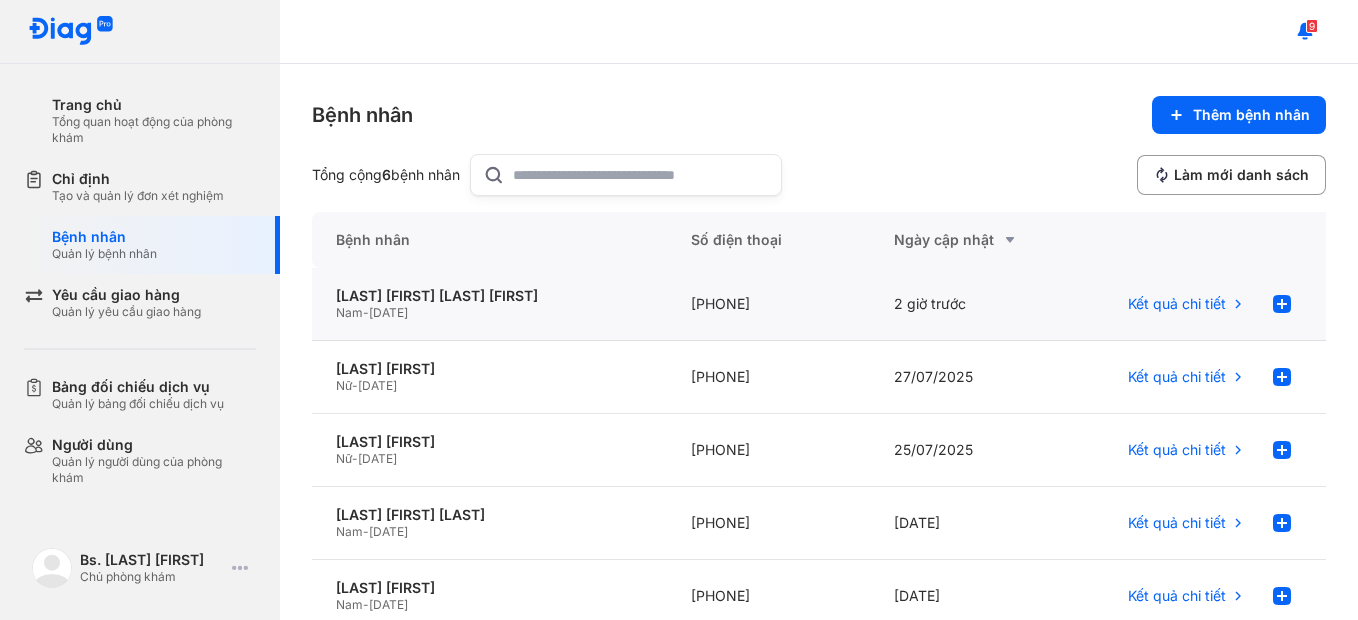 click on "NGUYỄN HUỲNH HƯNG THỊNH Nam  -  29/06/2014" 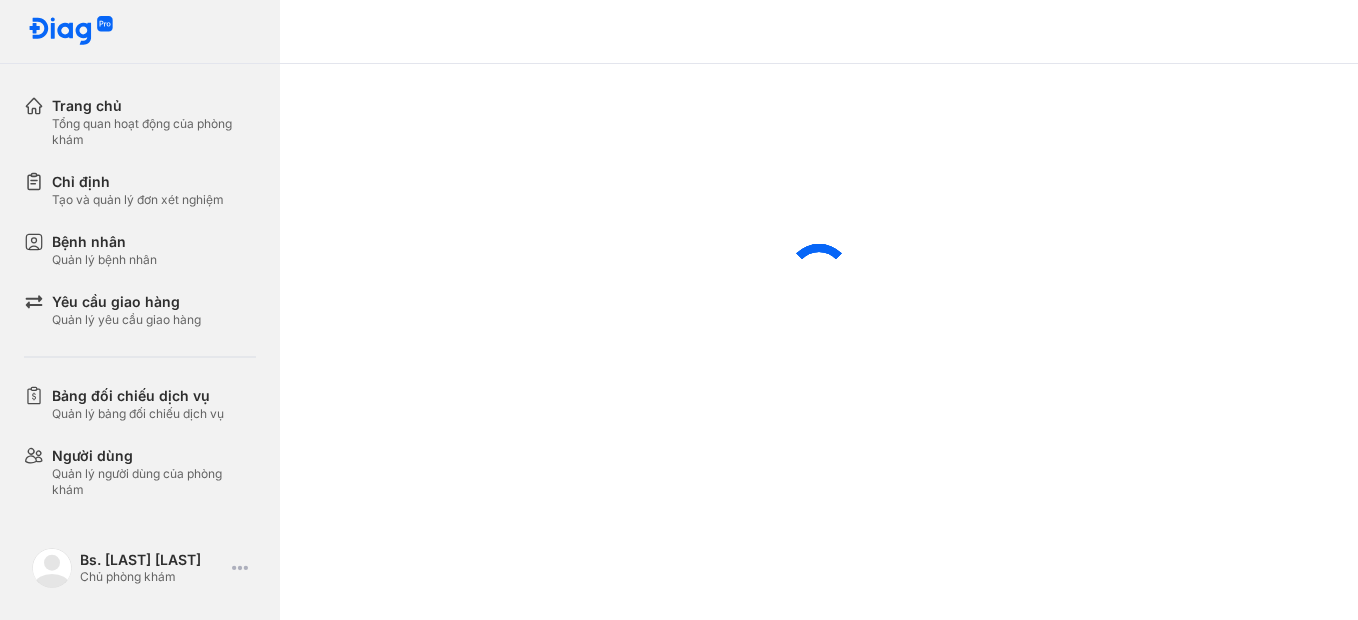 click at bounding box center (819, 276) 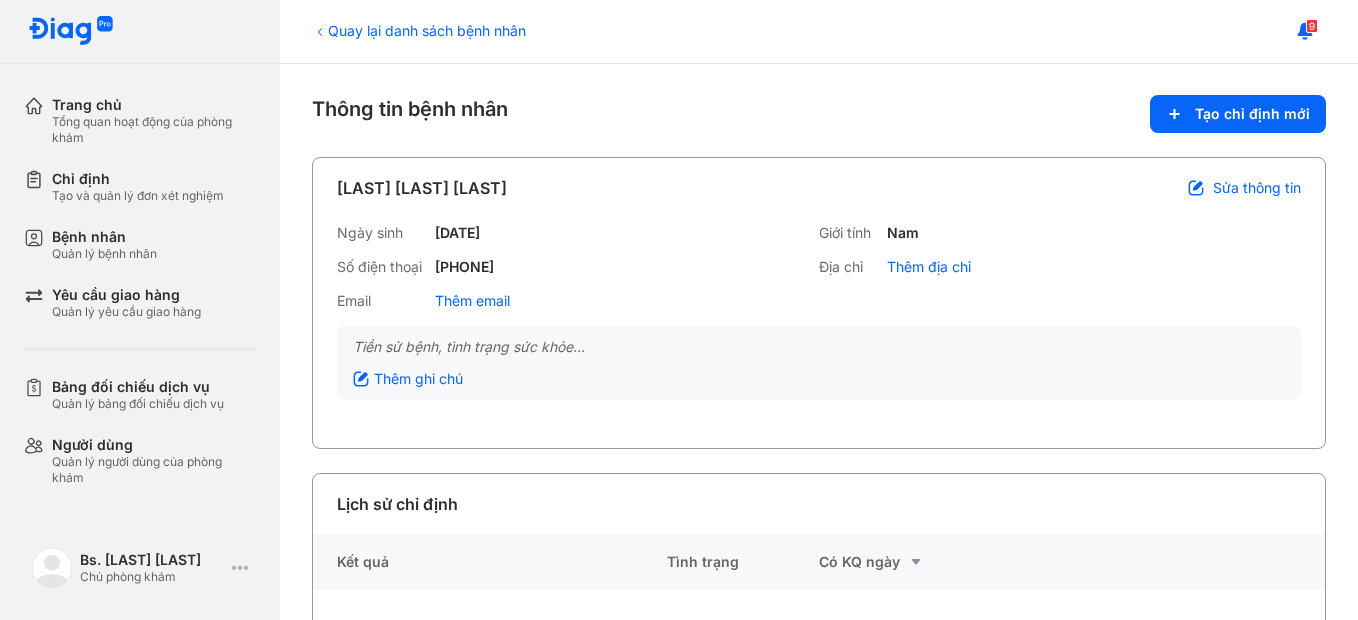 scroll, scrollTop: 0, scrollLeft: 0, axis: both 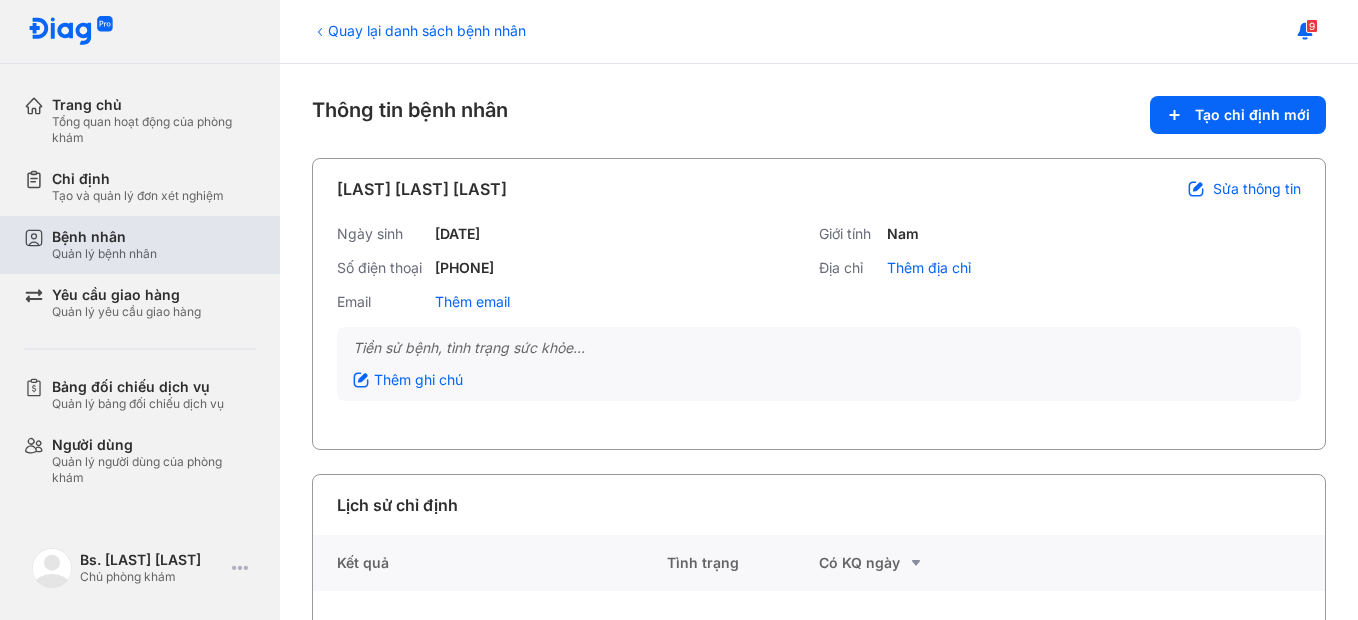 click on "Bệnh nhân" at bounding box center (104, 237) 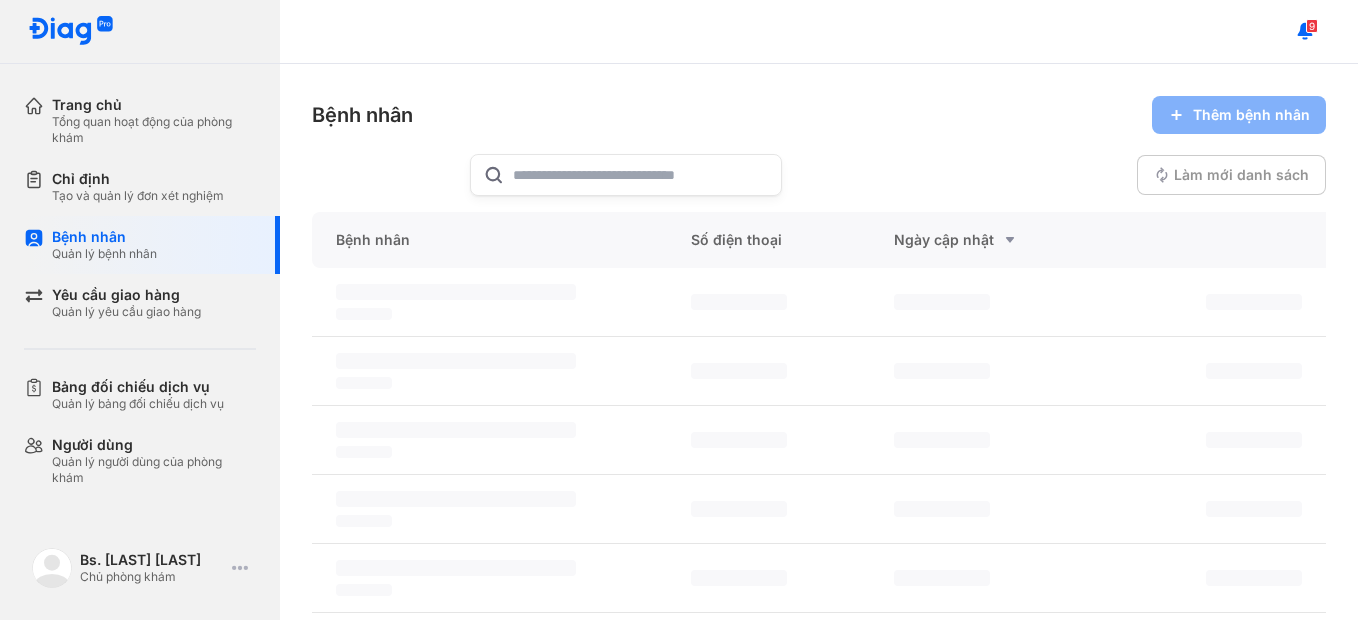 scroll, scrollTop: 0, scrollLeft: 0, axis: both 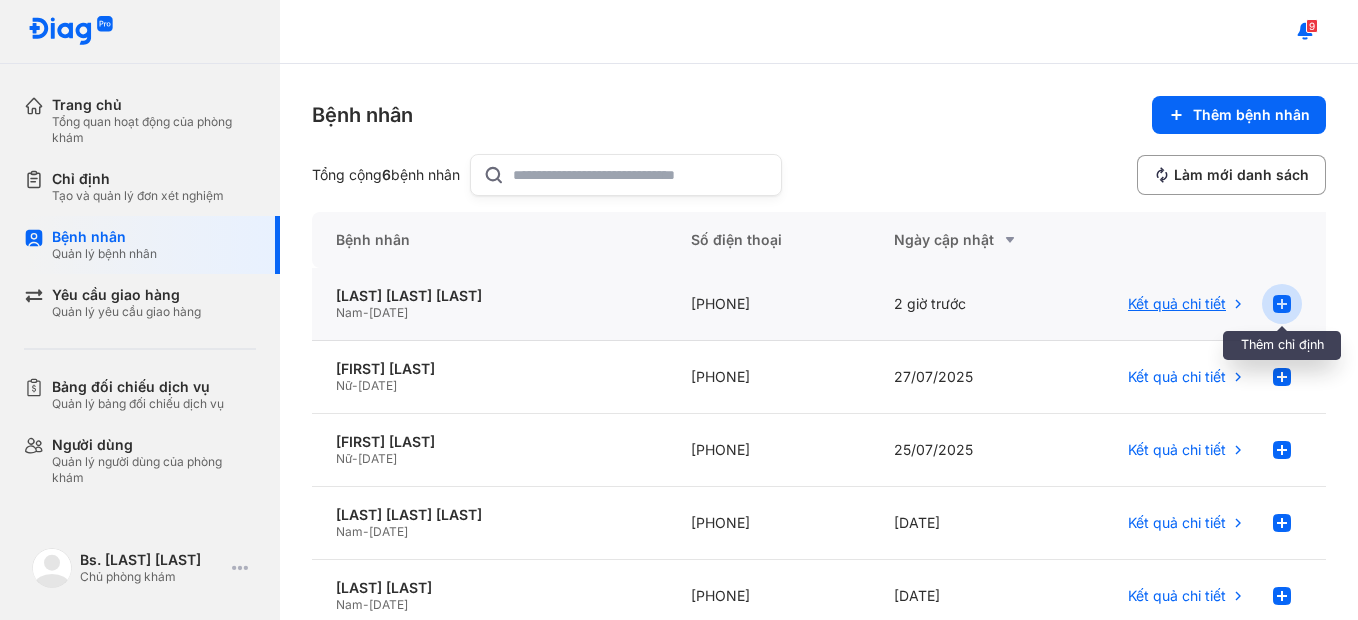 click 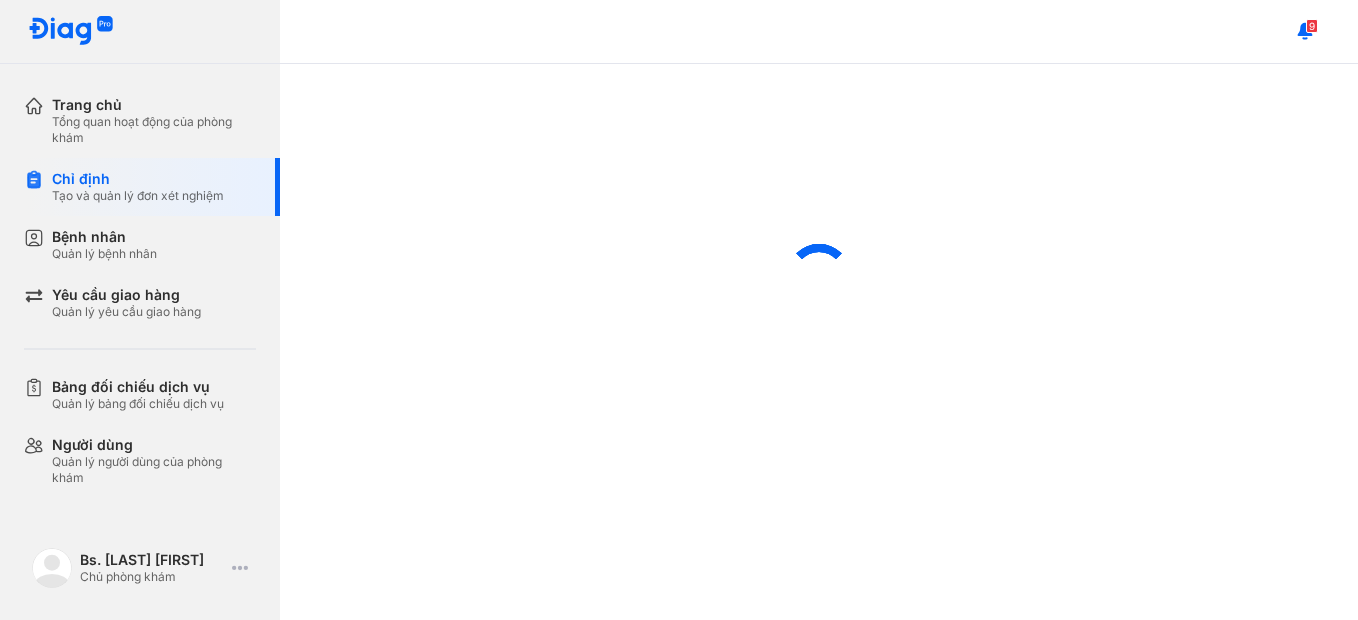 scroll, scrollTop: 0, scrollLeft: 0, axis: both 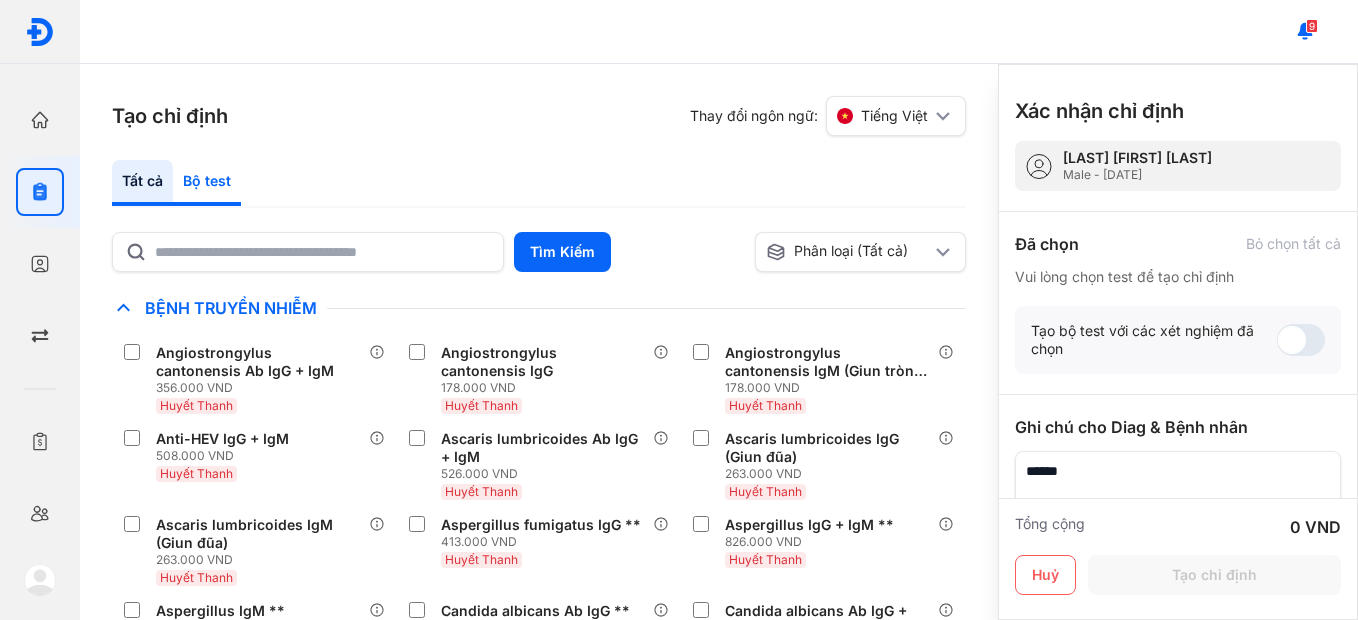 click on "Bộ test" 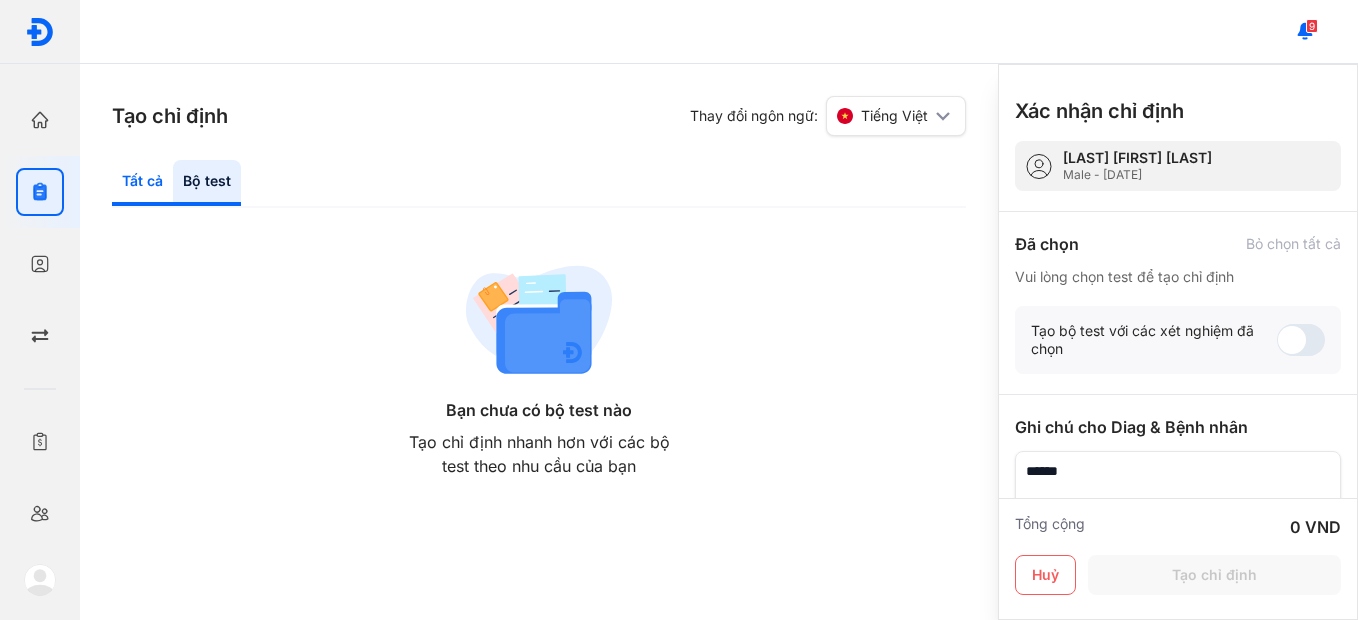 click on "Tất cả" 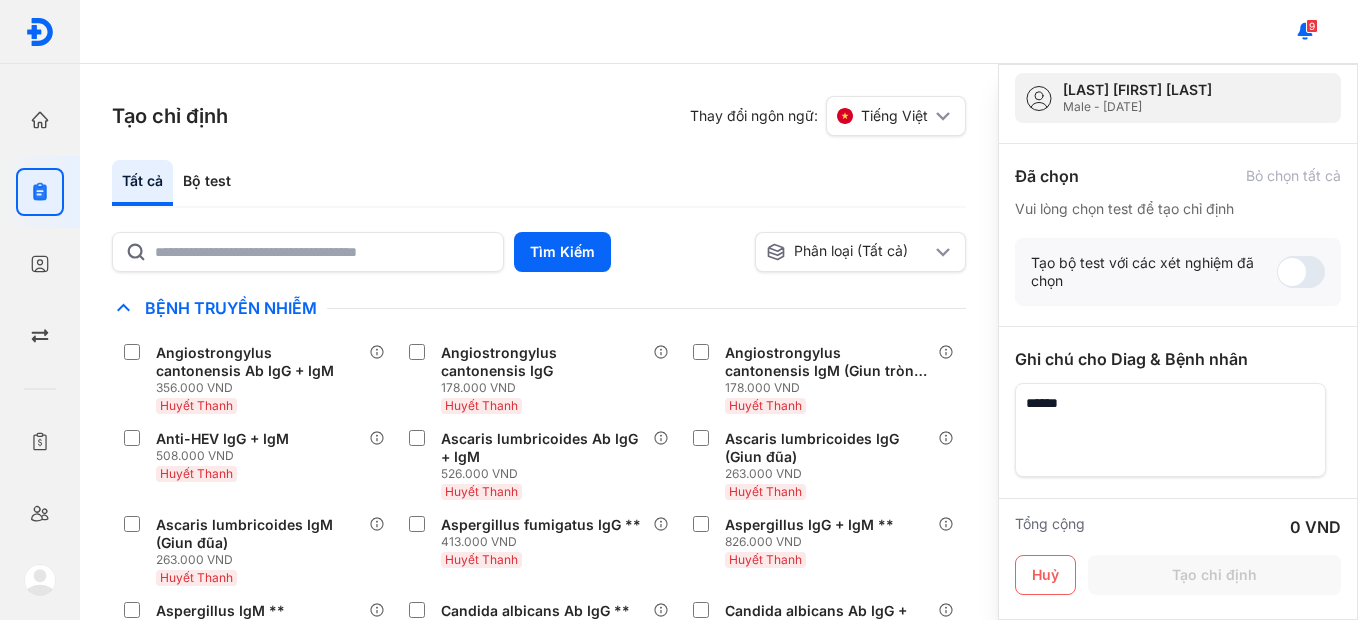 scroll, scrollTop: 166, scrollLeft: 0, axis: vertical 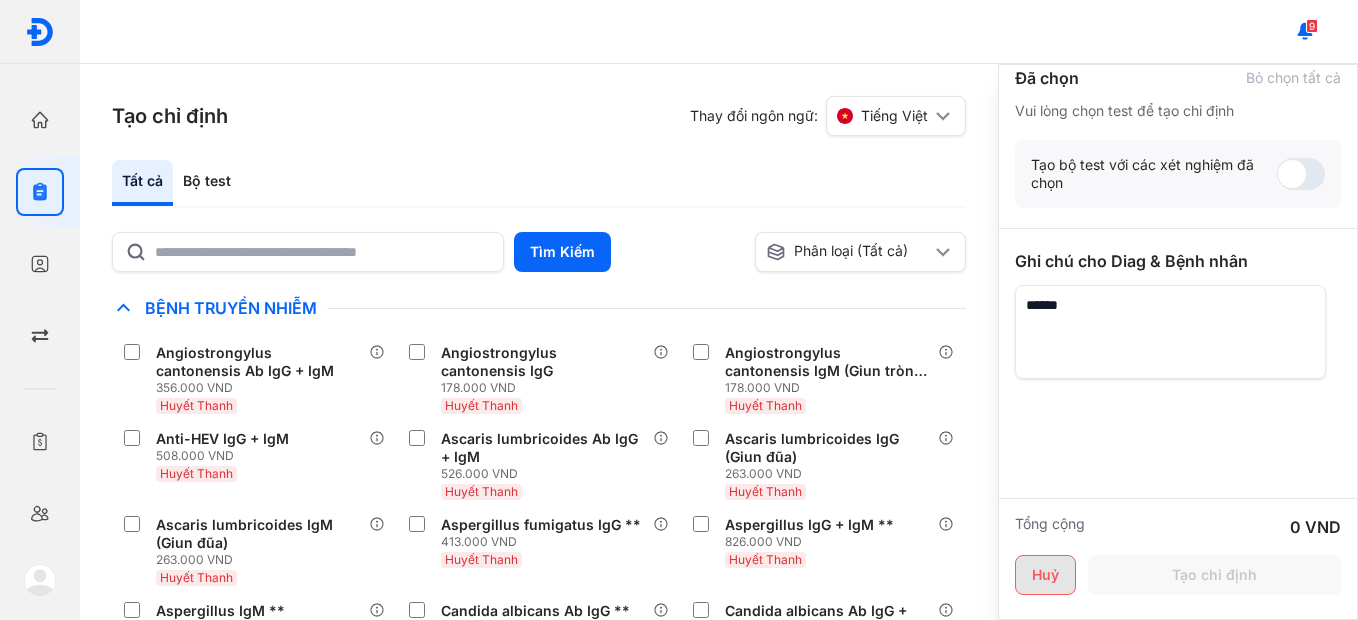 click on "Huỷ" at bounding box center (1045, 575) 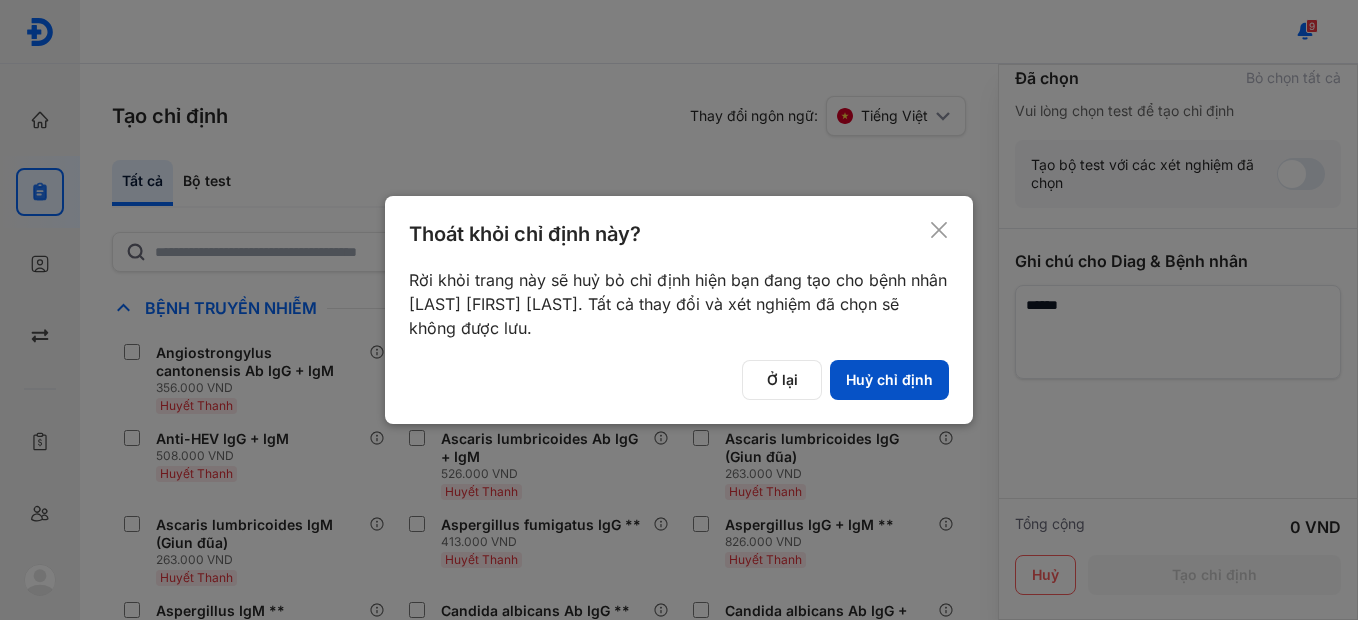 click on "Huỷ chỉ định" at bounding box center [889, 380] 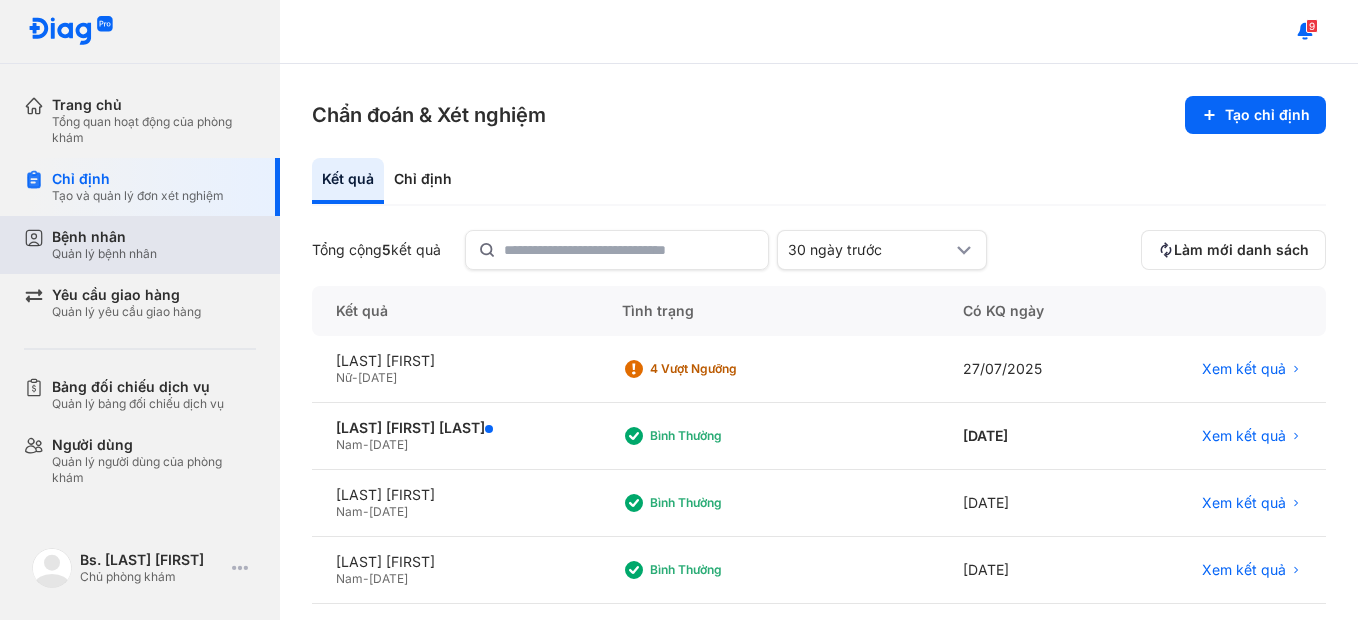 click on "Bệnh nhân" at bounding box center (104, 237) 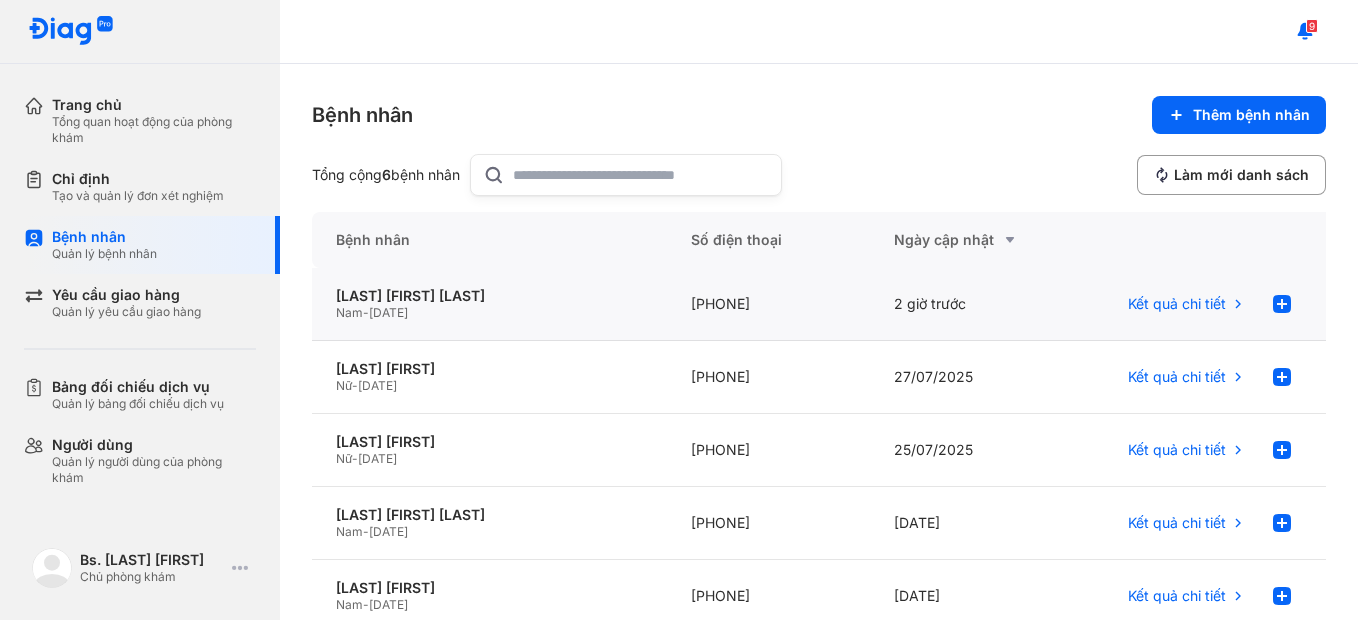 click on "Nam  -  29/06/2014" 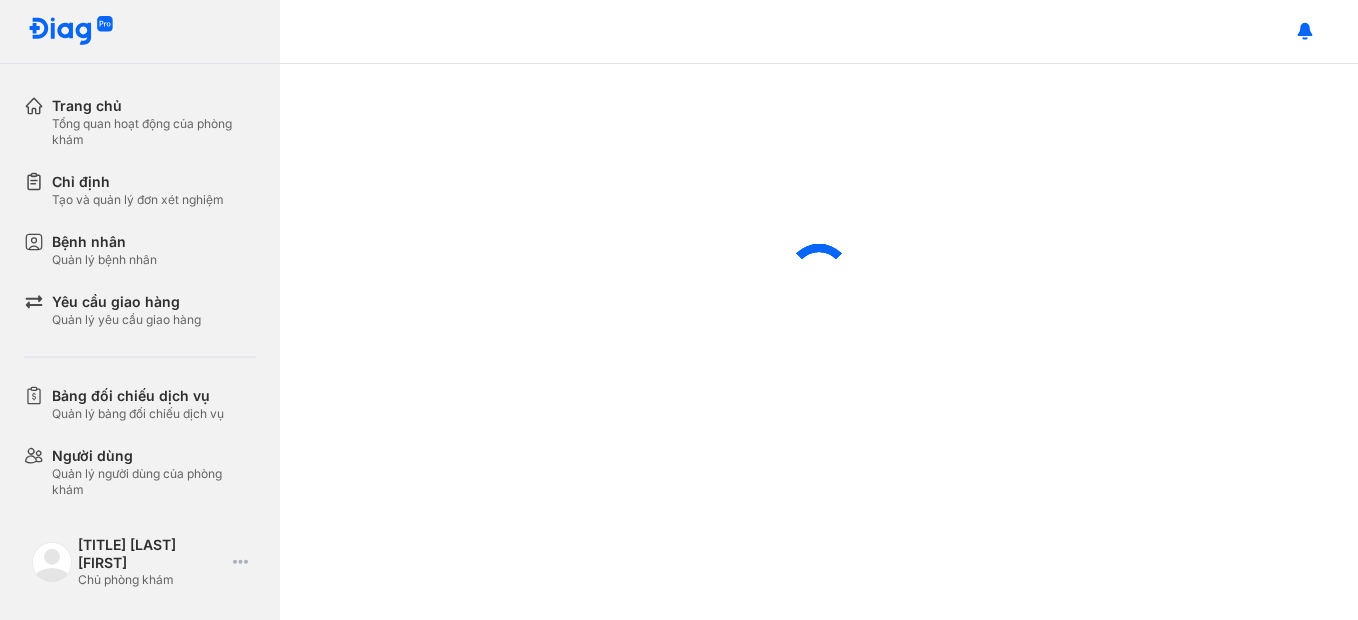 scroll, scrollTop: 0, scrollLeft: 0, axis: both 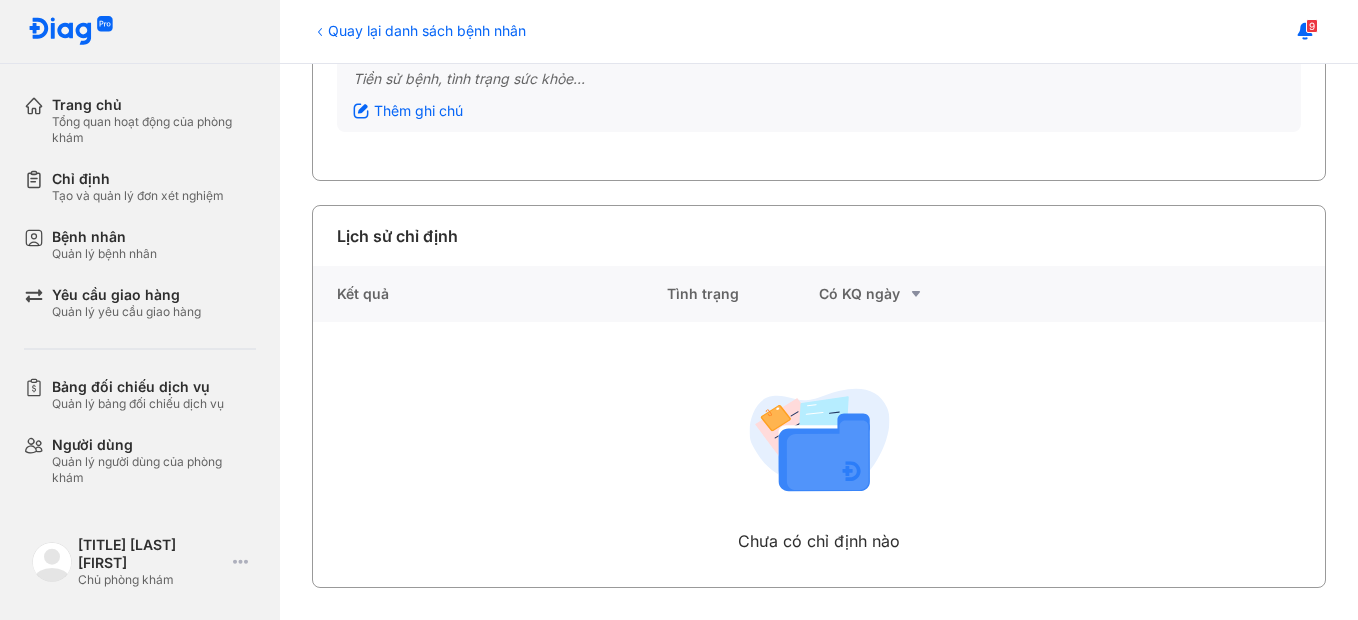 click on "Tình trạng" 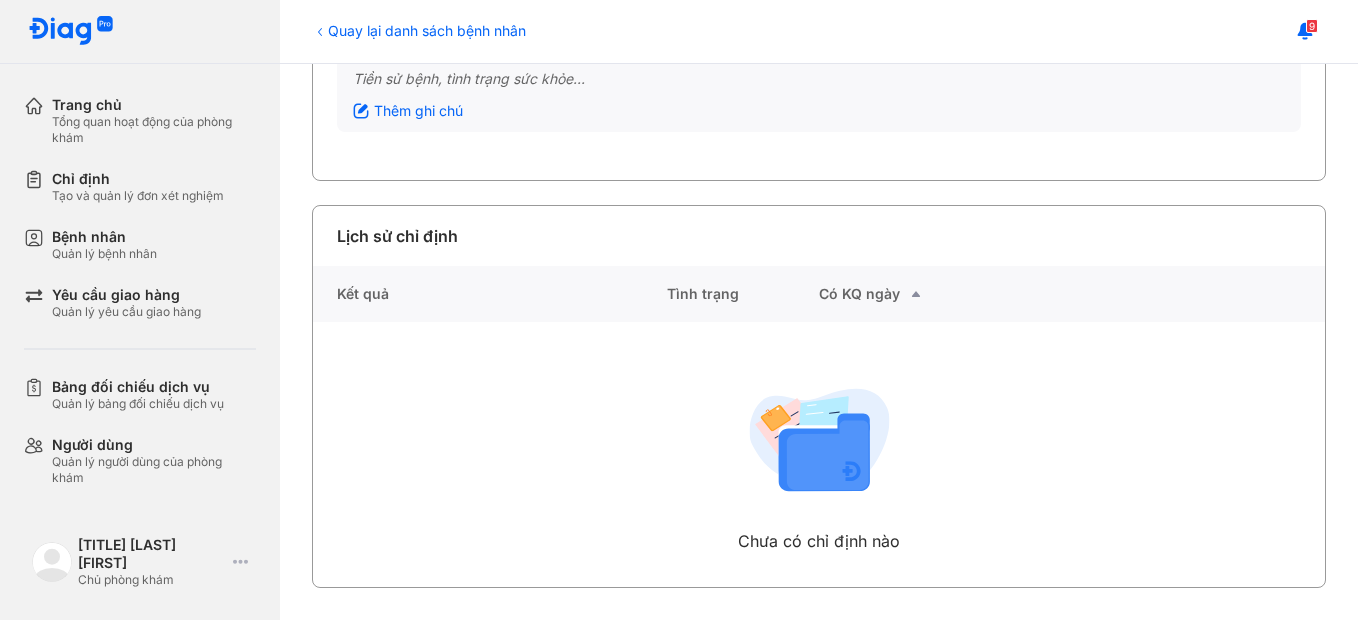 scroll, scrollTop: 169, scrollLeft: 0, axis: vertical 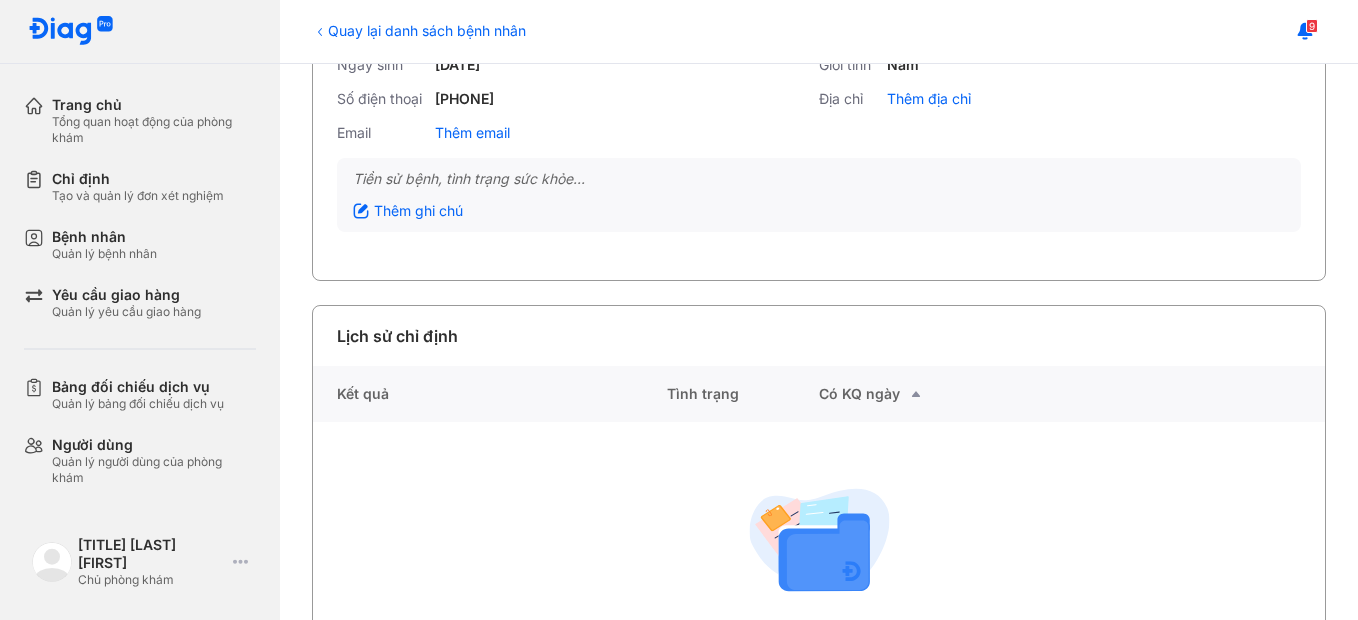 click on "Kết quả" 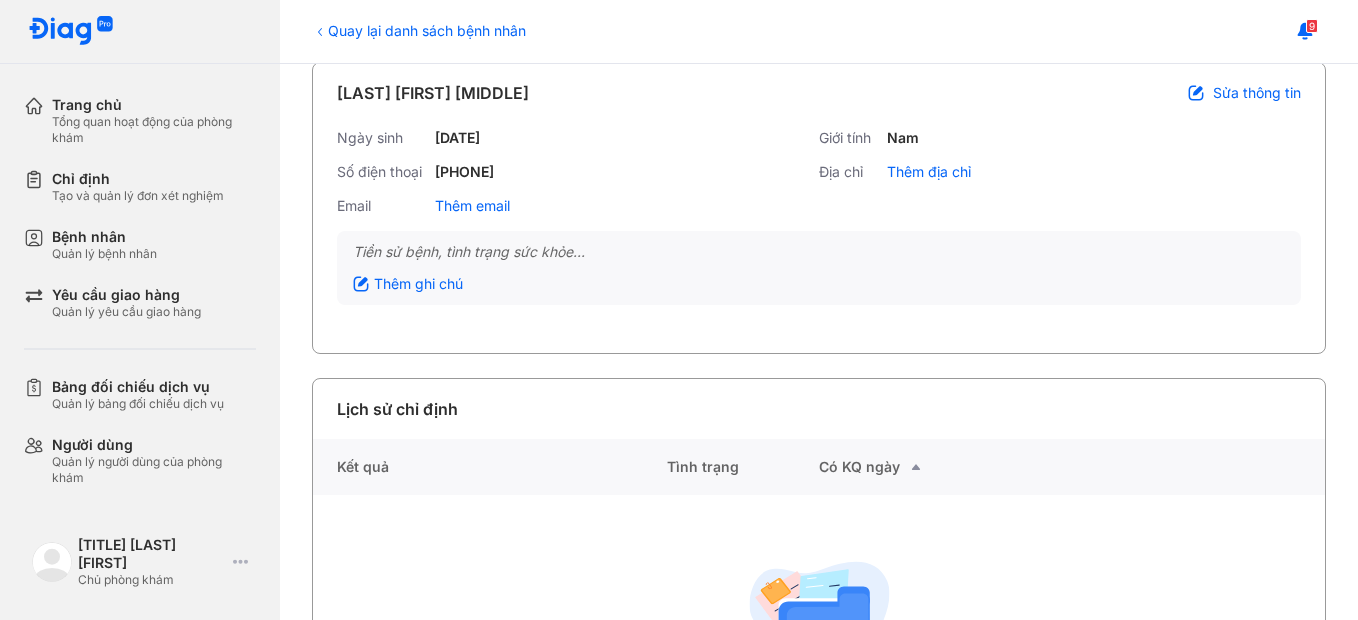 scroll, scrollTop: 0, scrollLeft: 0, axis: both 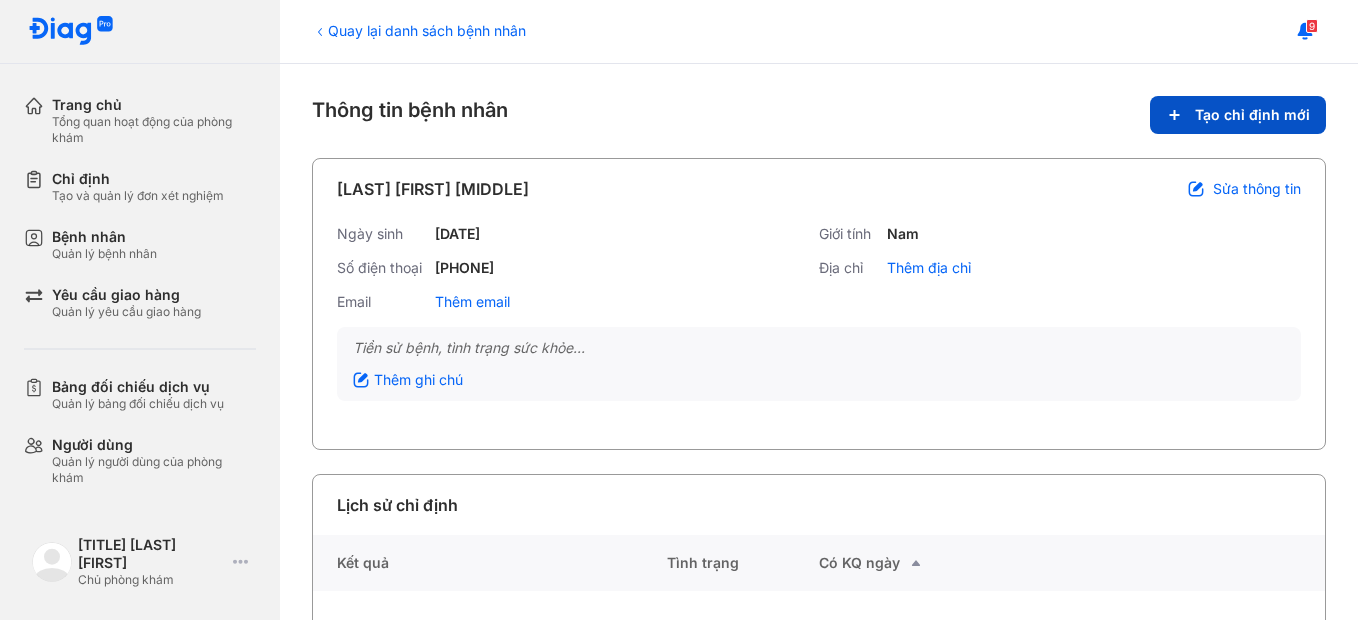 click on "Tạo chỉ định mới" 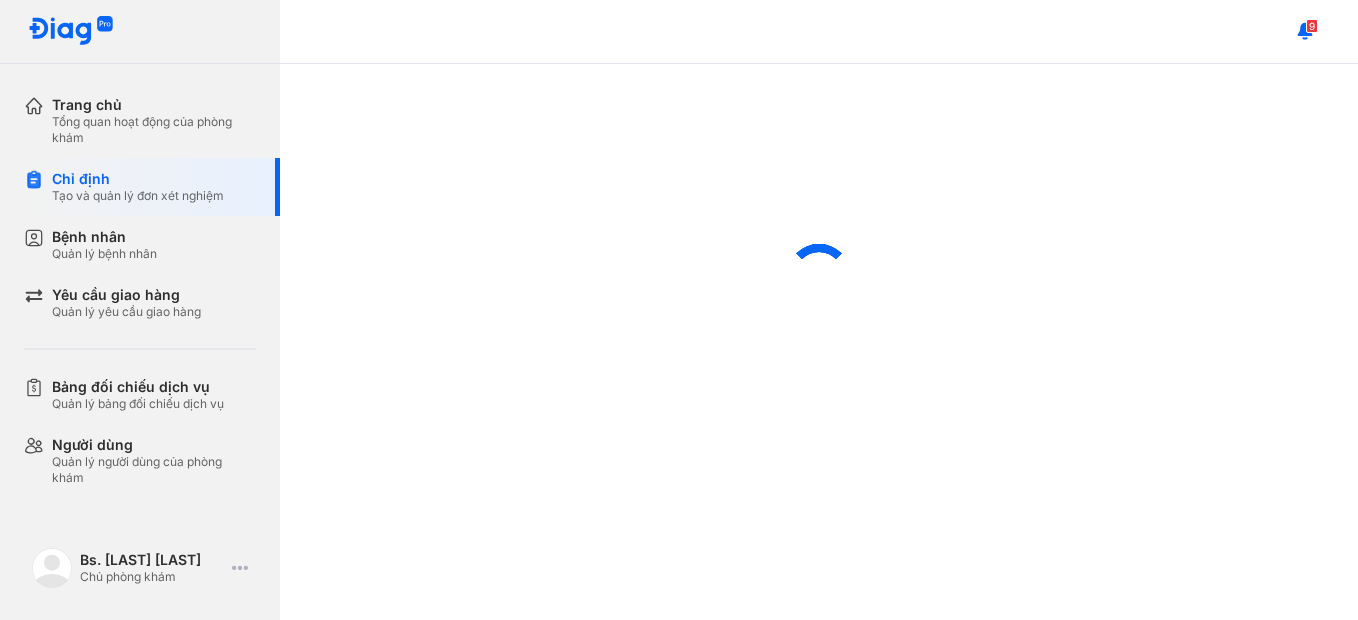 scroll, scrollTop: 0, scrollLeft: 0, axis: both 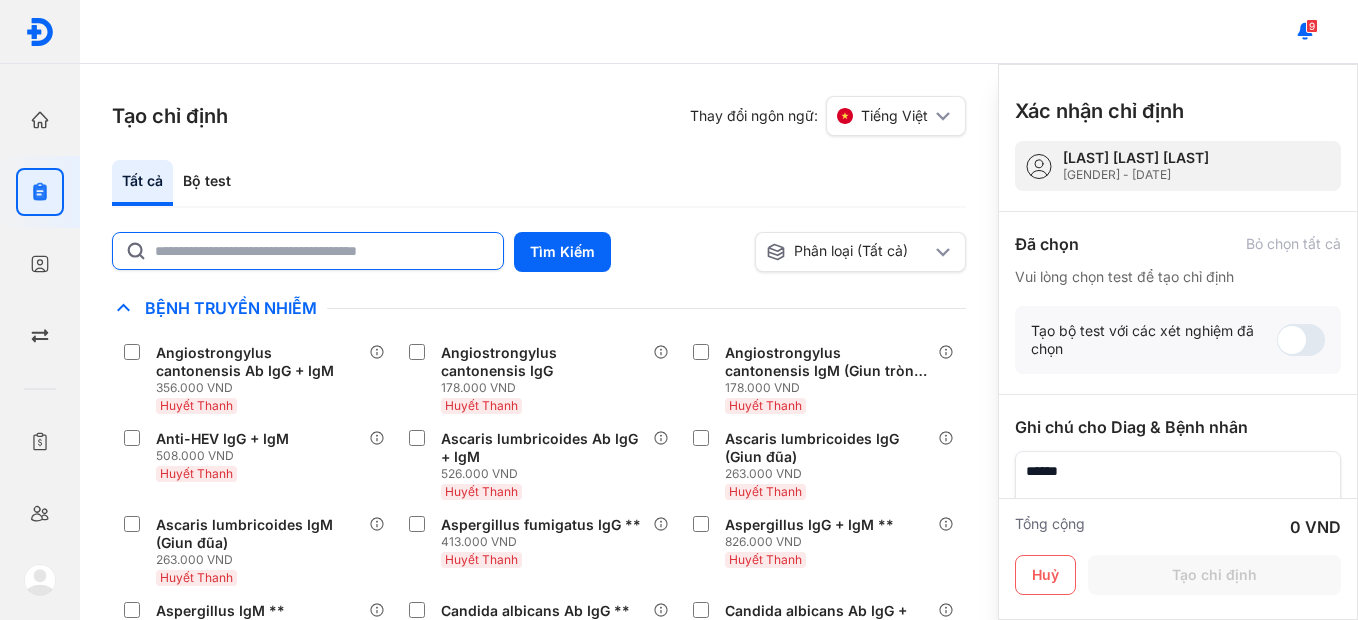 click 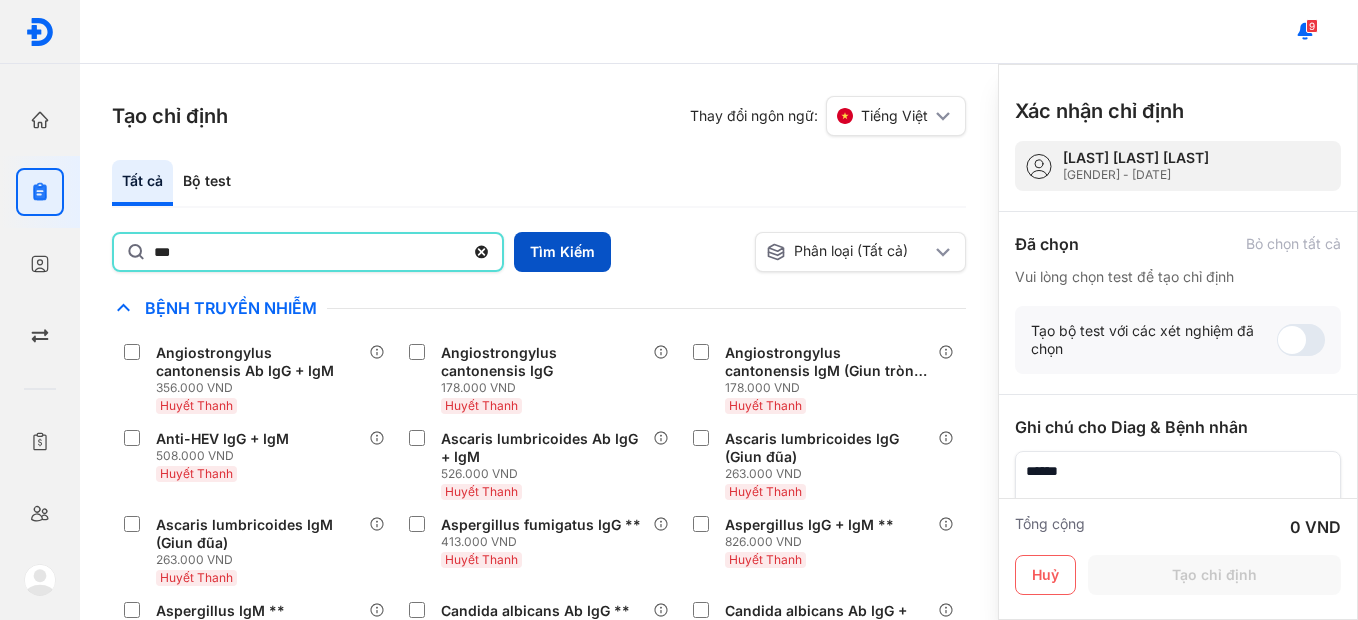 type on "***" 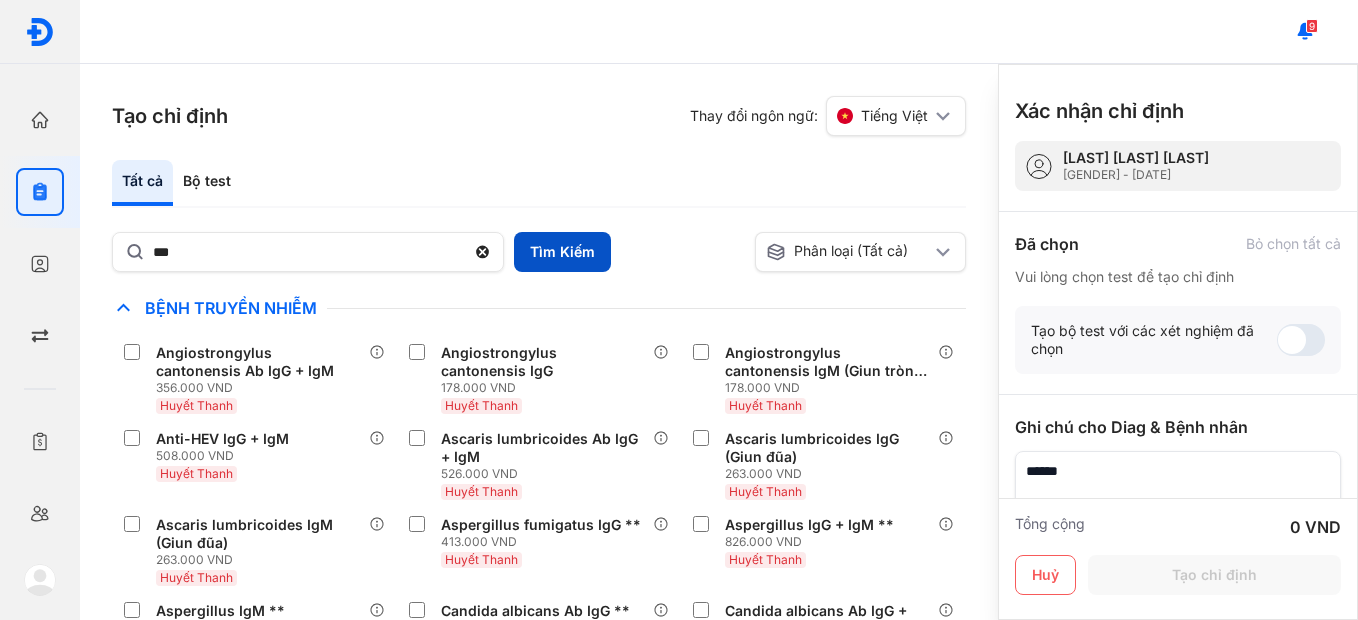 click on "Tìm Kiếm" at bounding box center (562, 252) 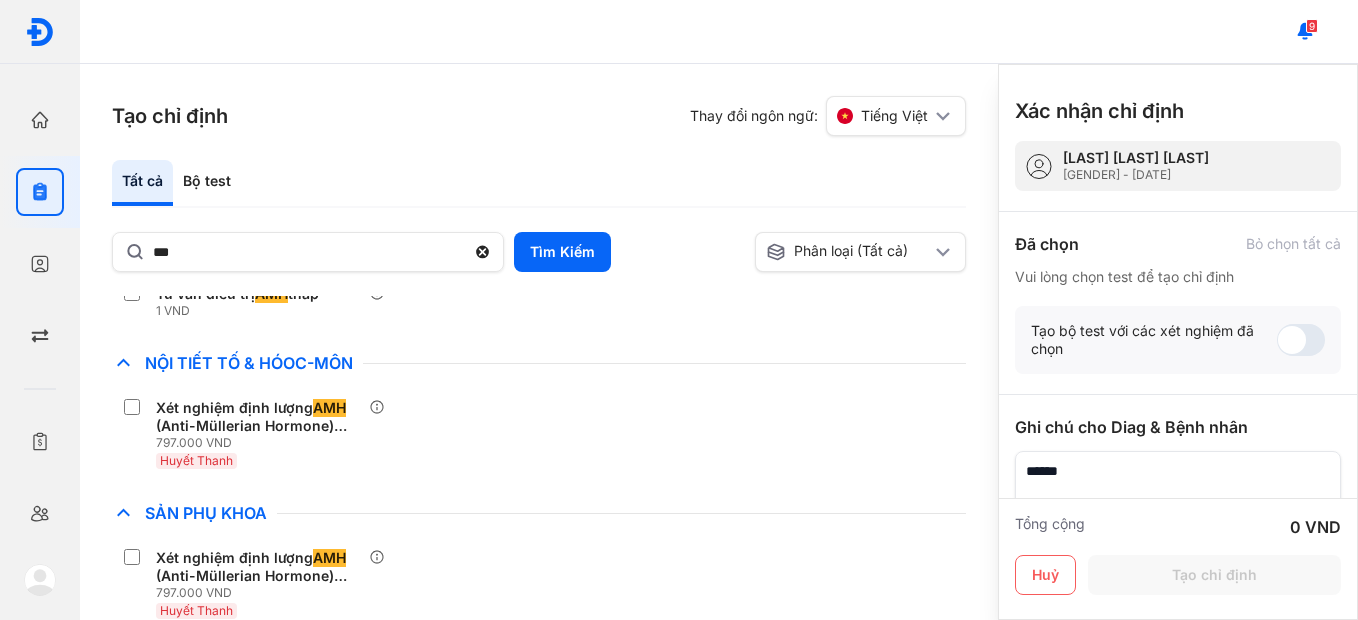 scroll, scrollTop: 90, scrollLeft: 0, axis: vertical 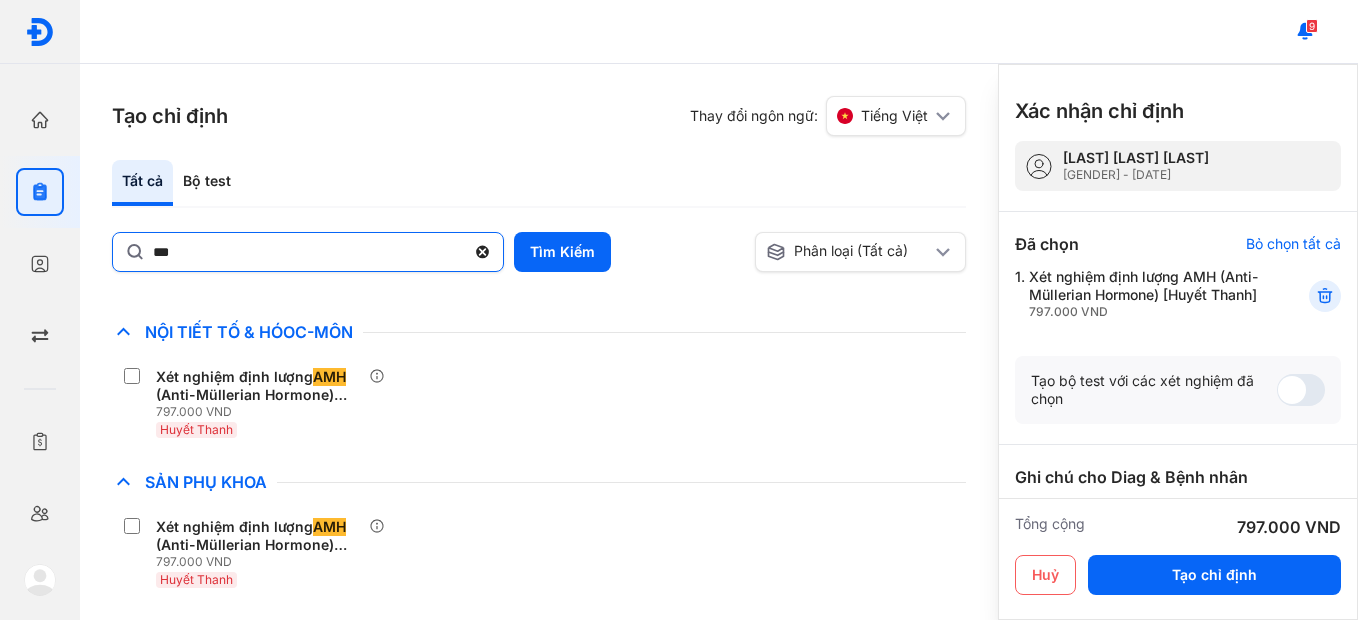 drag, startPoint x: 484, startPoint y: 248, endPoint x: 386, endPoint y: 244, distance: 98.0816 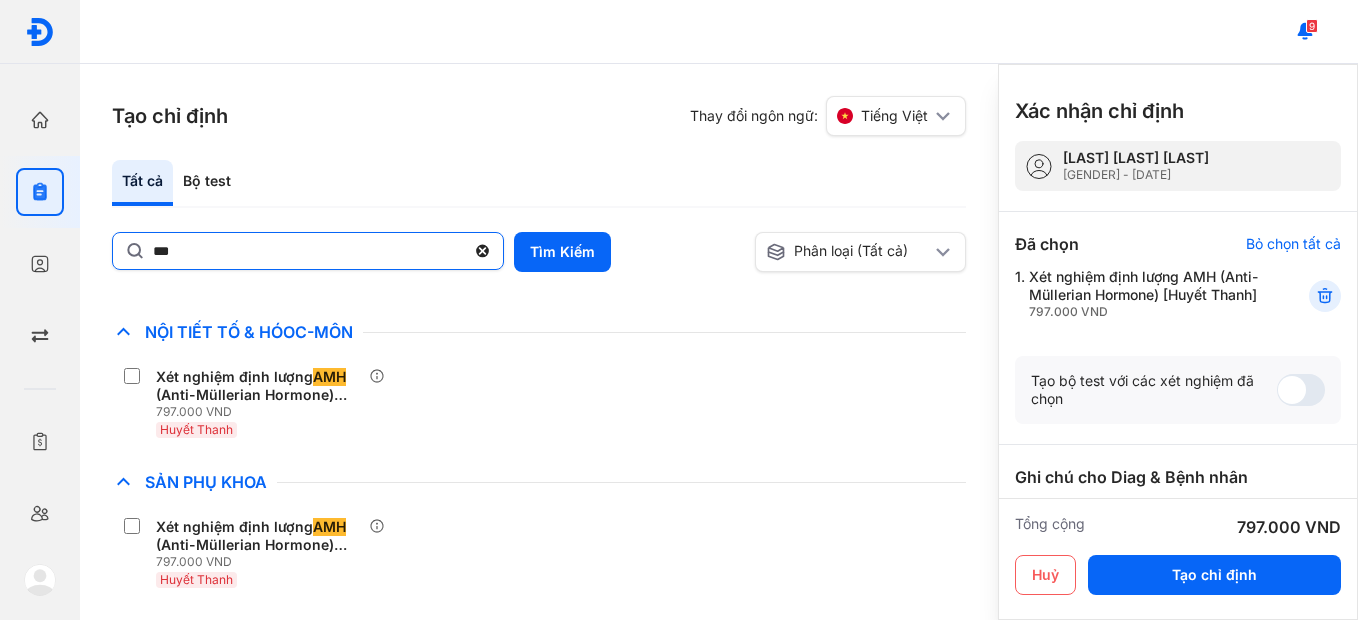 click on "***" 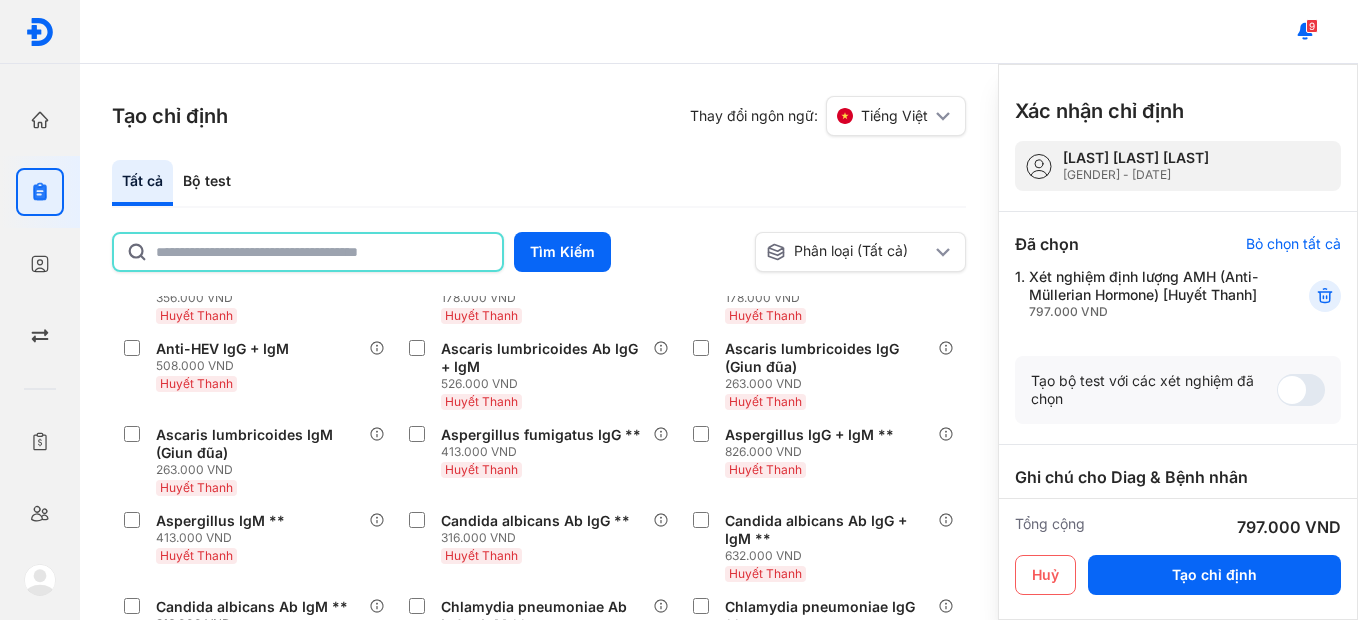 click 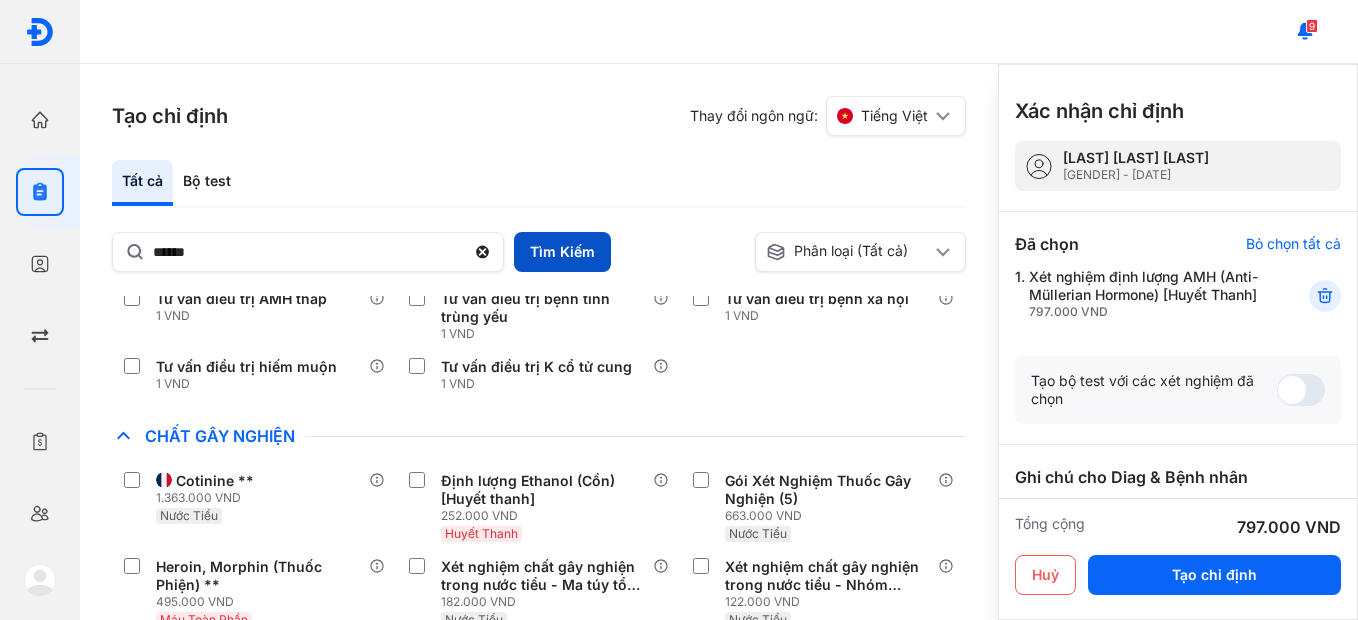 click on "Tìm Kiếm" at bounding box center [562, 252] 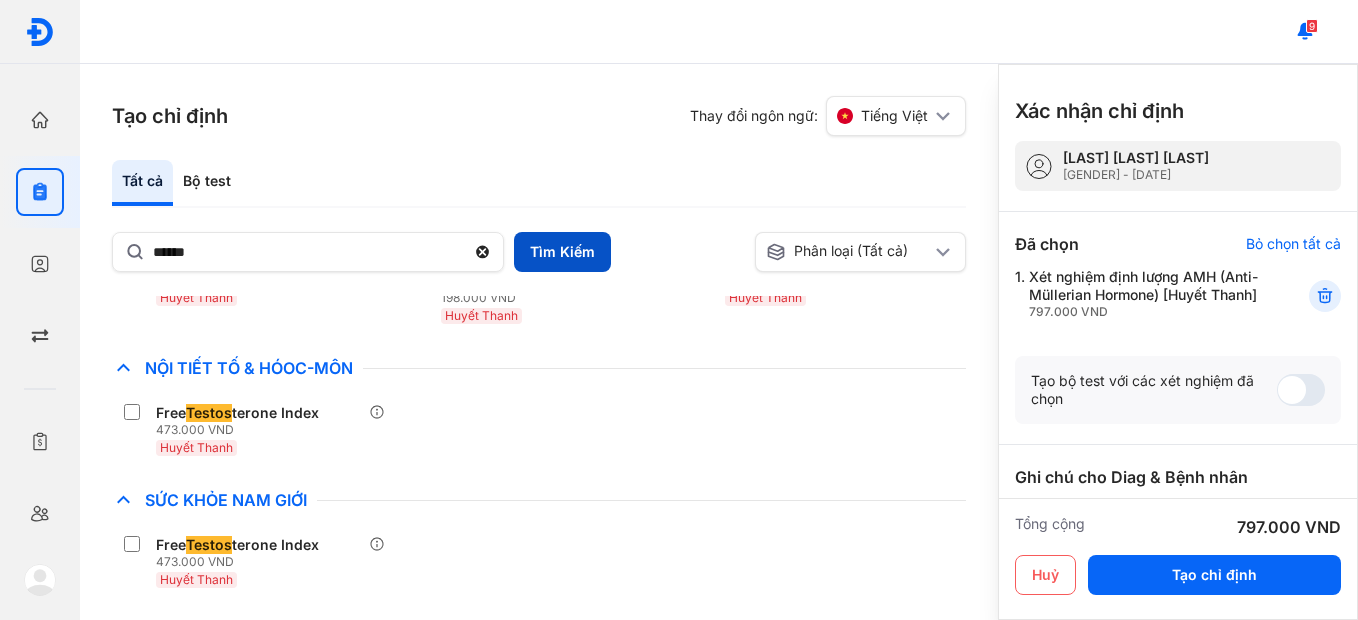 click on "Tìm Kiếm" at bounding box center (562, 252) 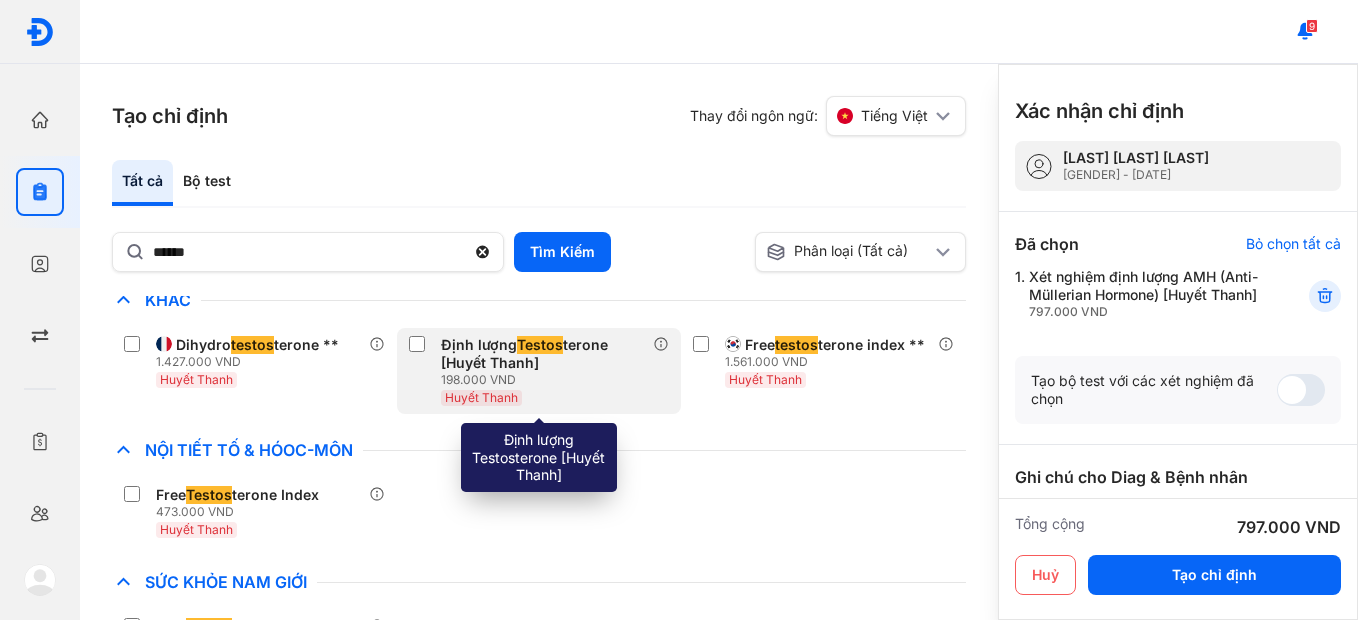 scroll, scrollTop: 0, scrollLeft: 0, axis: both 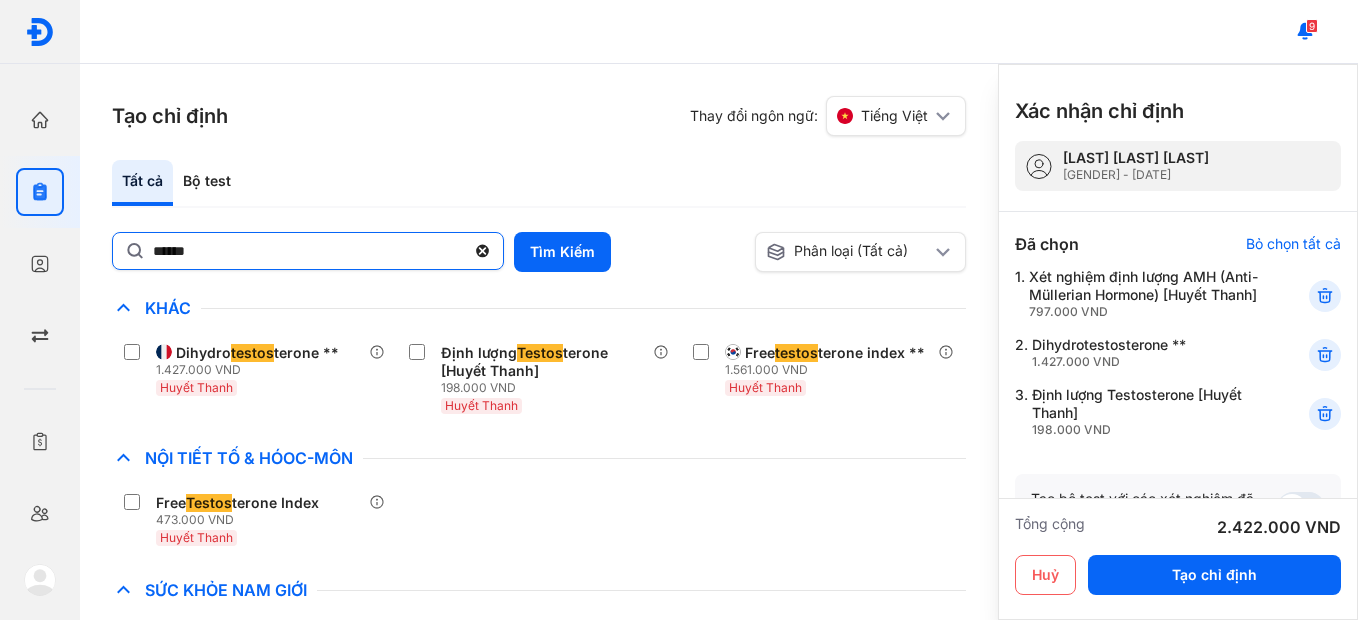 click on "******" 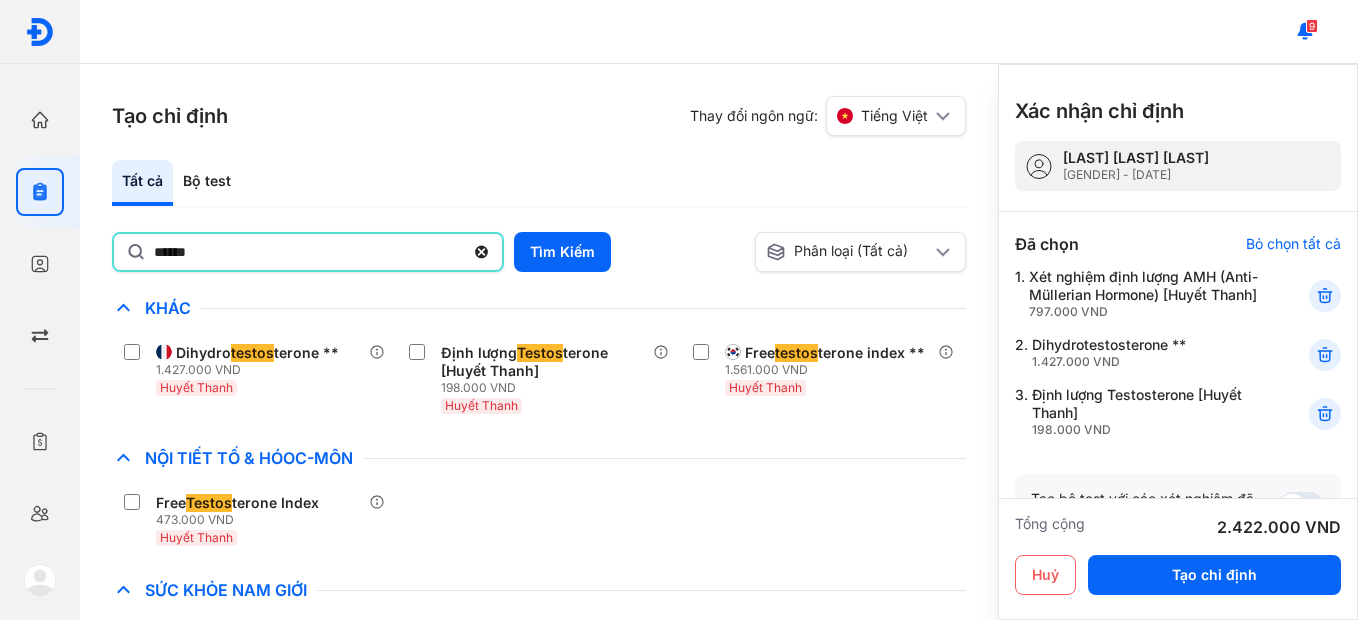 click on "******" 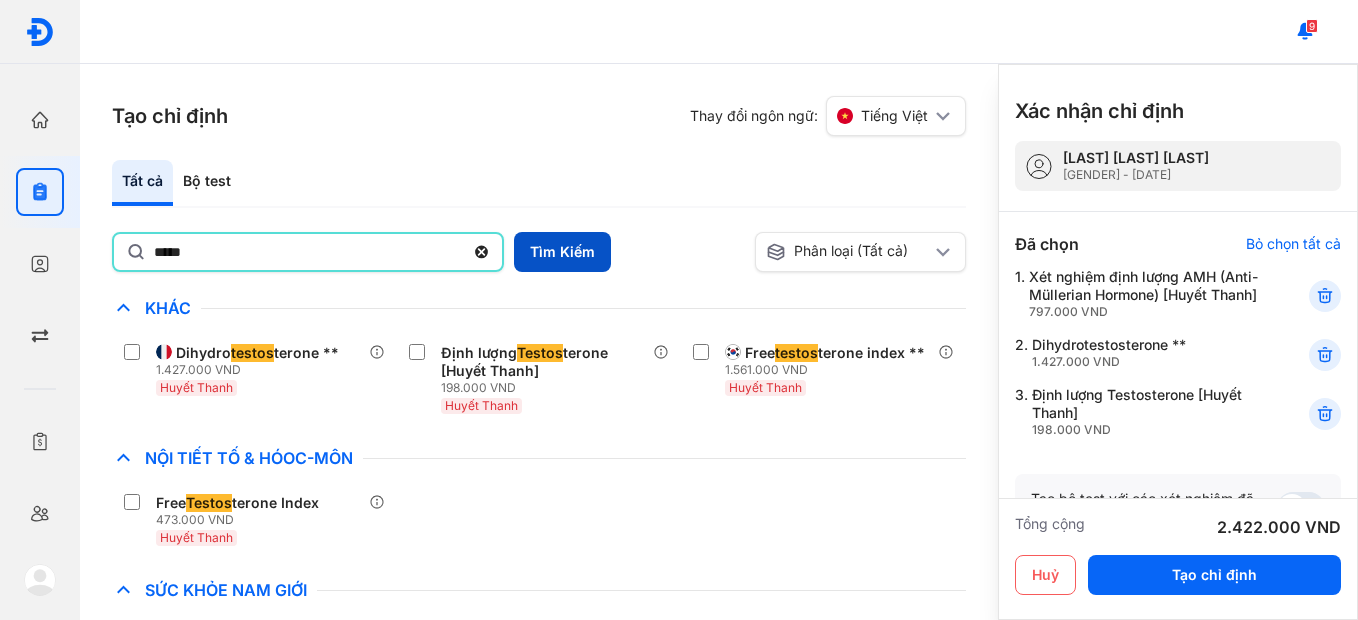 type on "*****" 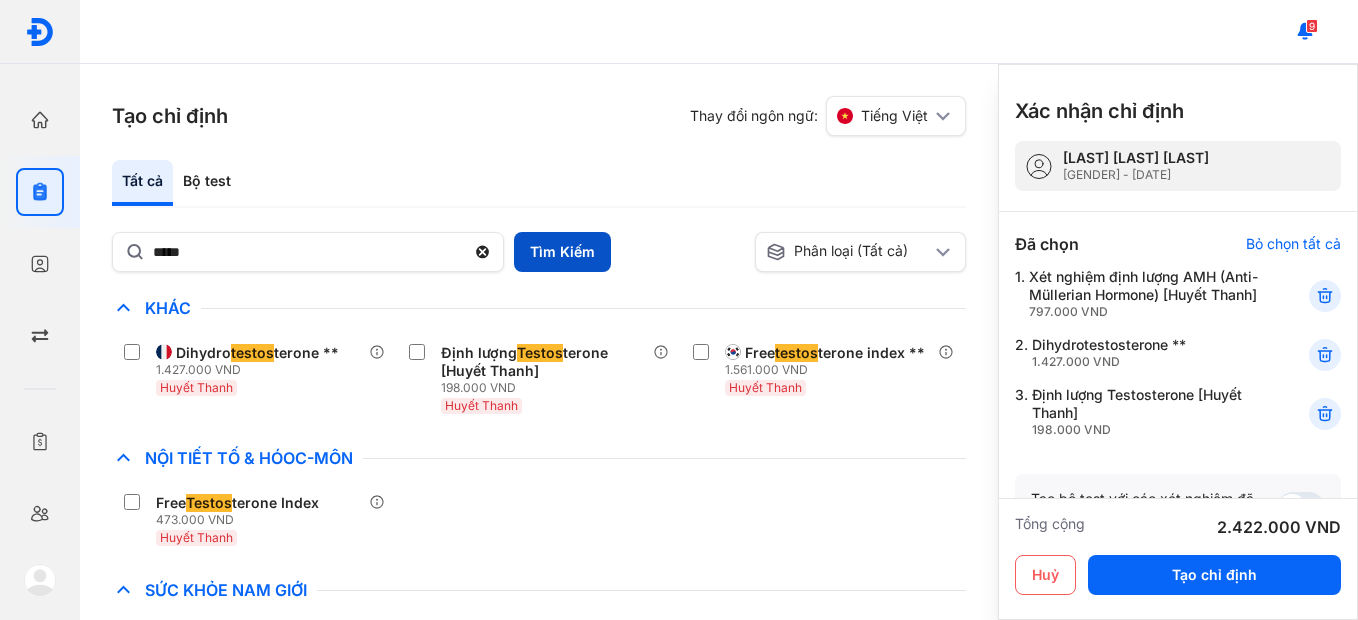 click on "Tìm Kiếm" at bounding box center [562, 252] 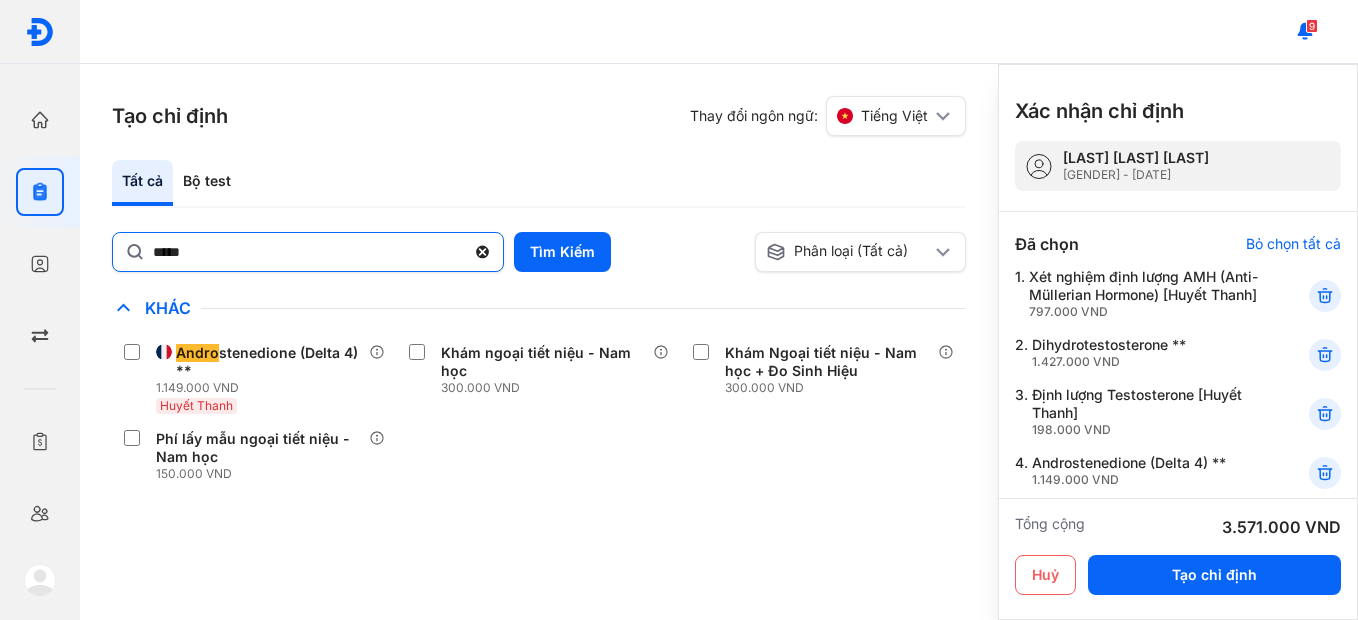 click 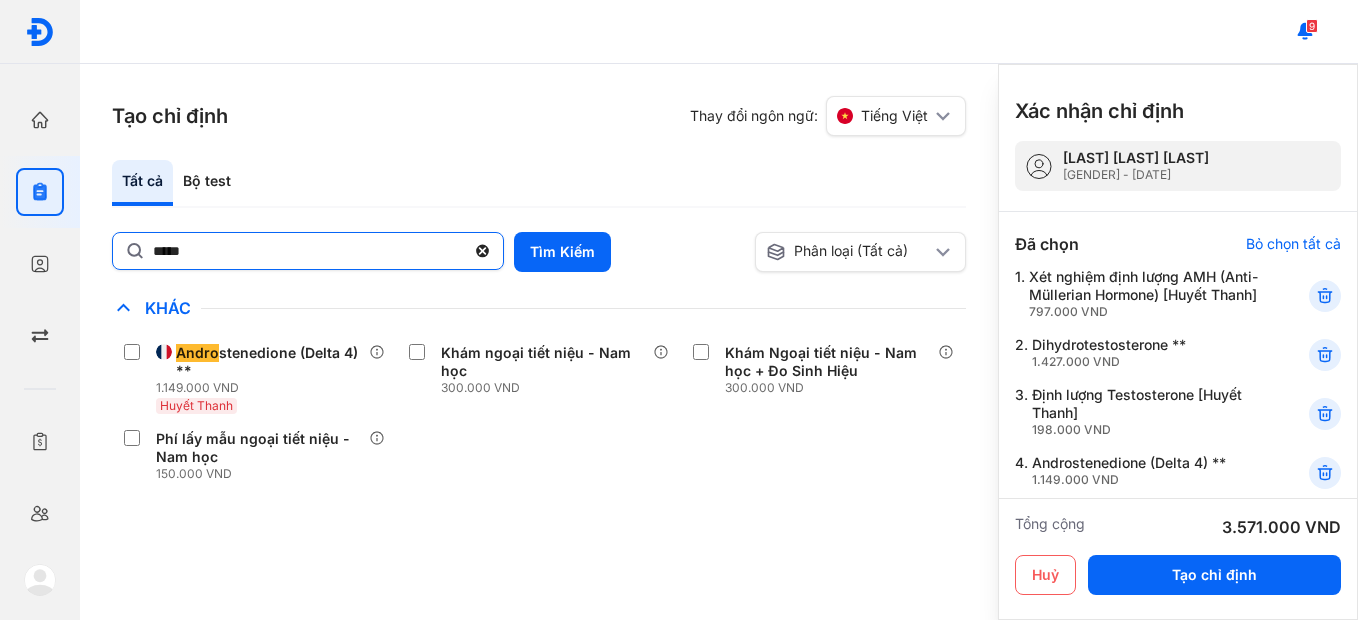 click on "*****" 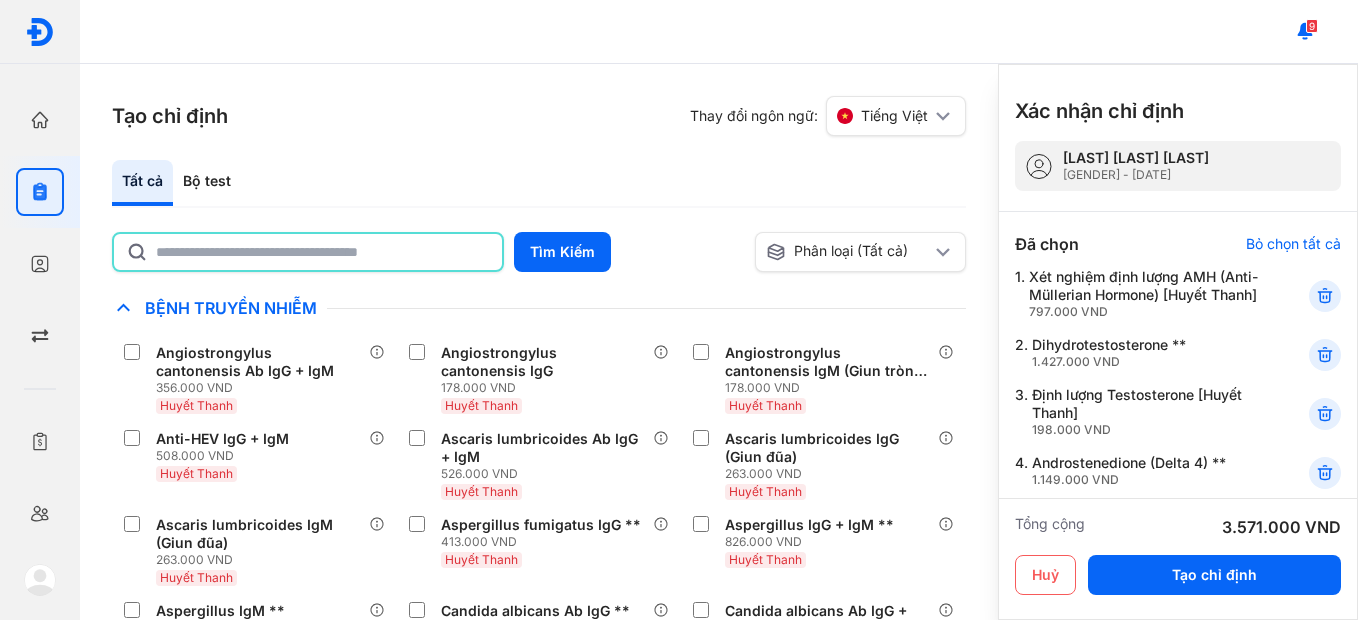 click 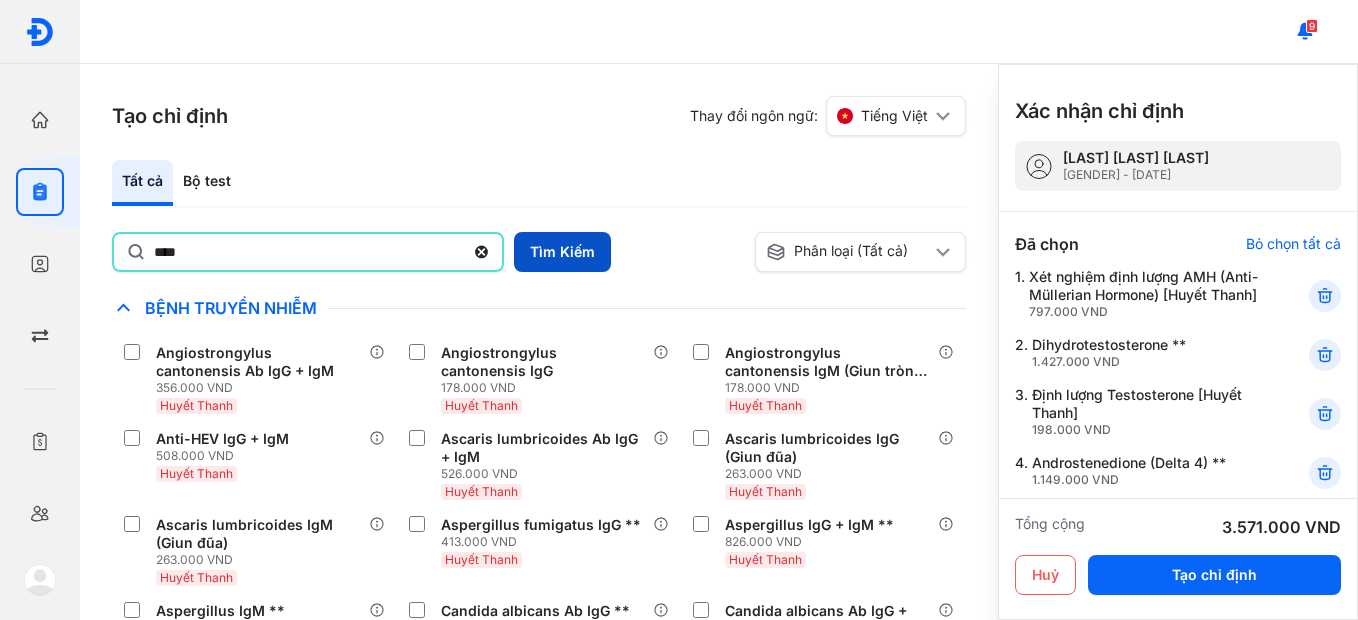 type on "****" 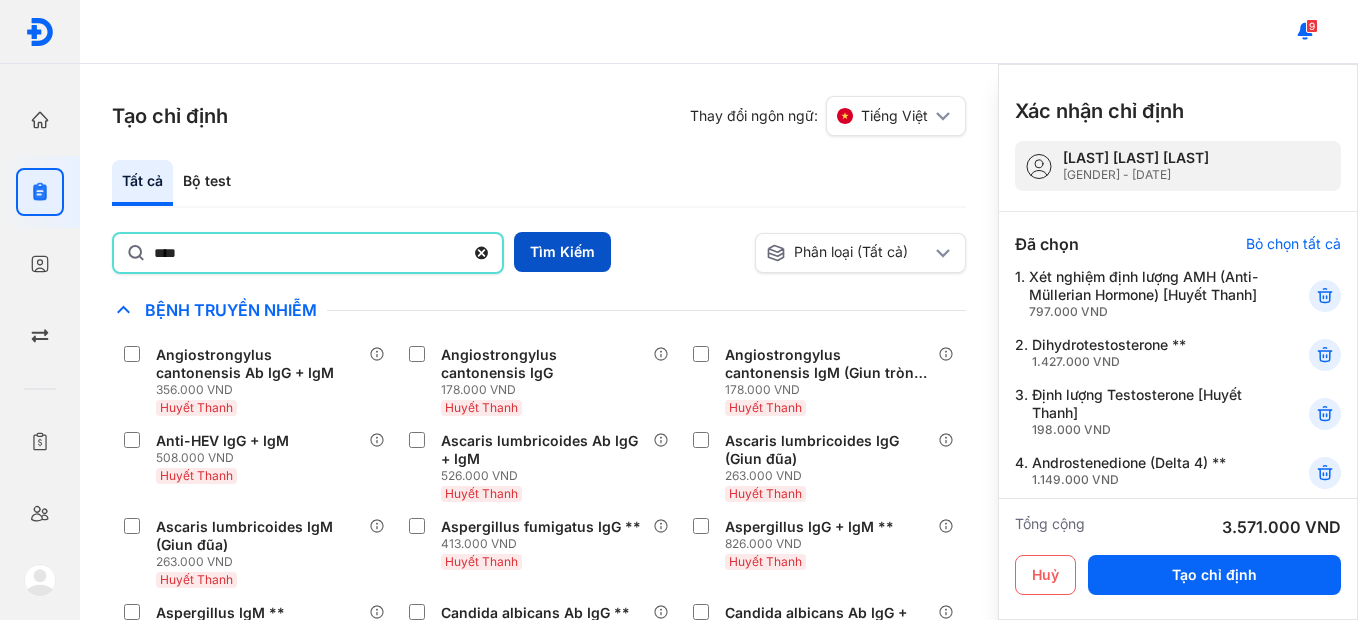 click on "Tìm Kiếm" at bounding box center (562, 252) 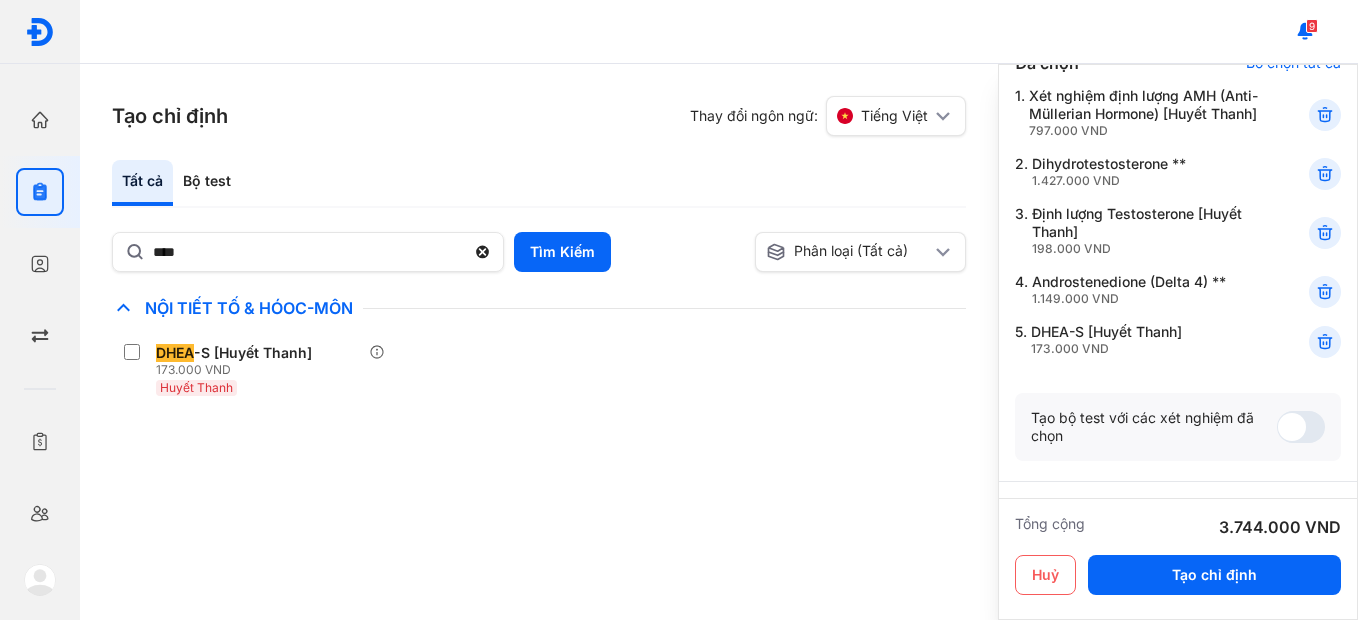 scroll, scrollTop: 152, scrollLeft: 0, axis: vertical 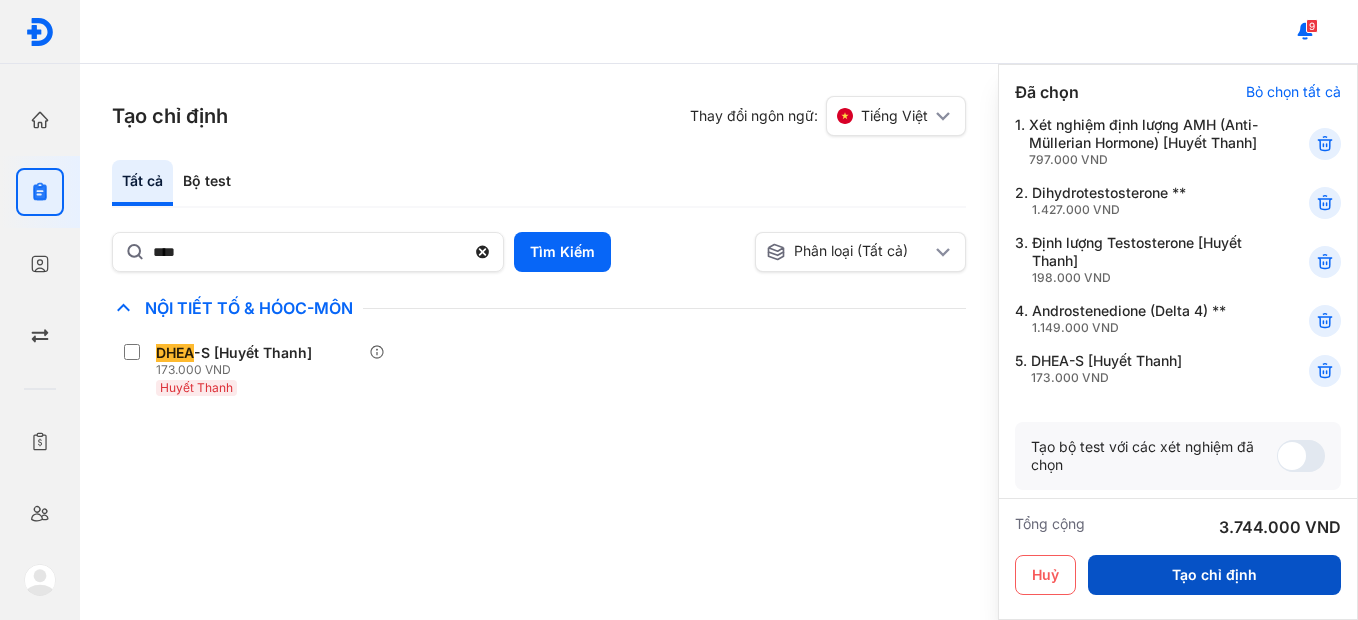 click on "Tạo chỉ định" at bounding box center [1214, 575] 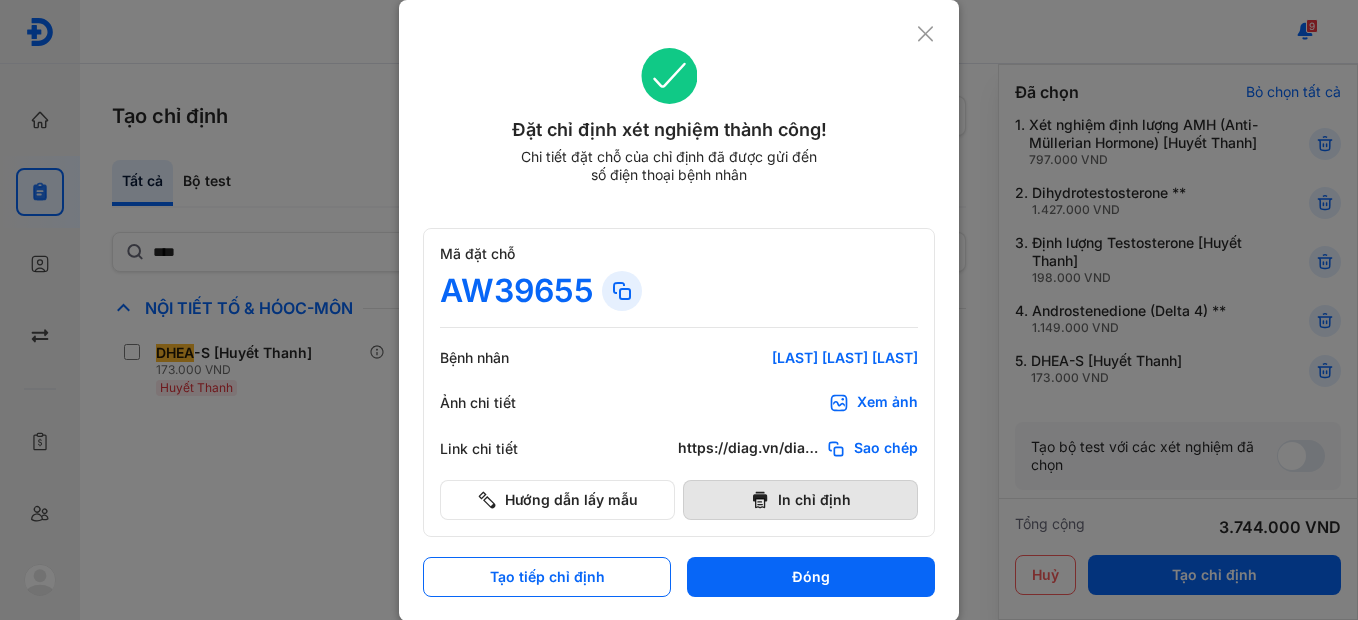click on "In chỉ định" at bounding box center [800, 500] 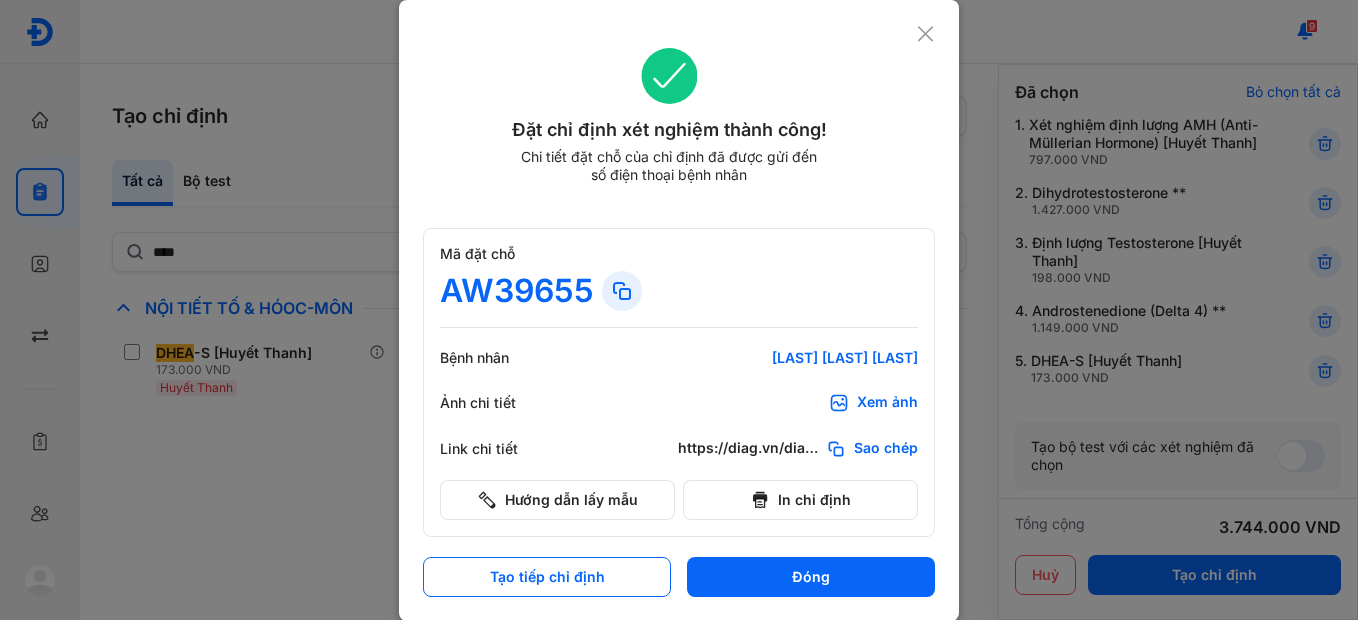 scroll, scrollTop: 0, scrollLeft: 0, axis: both 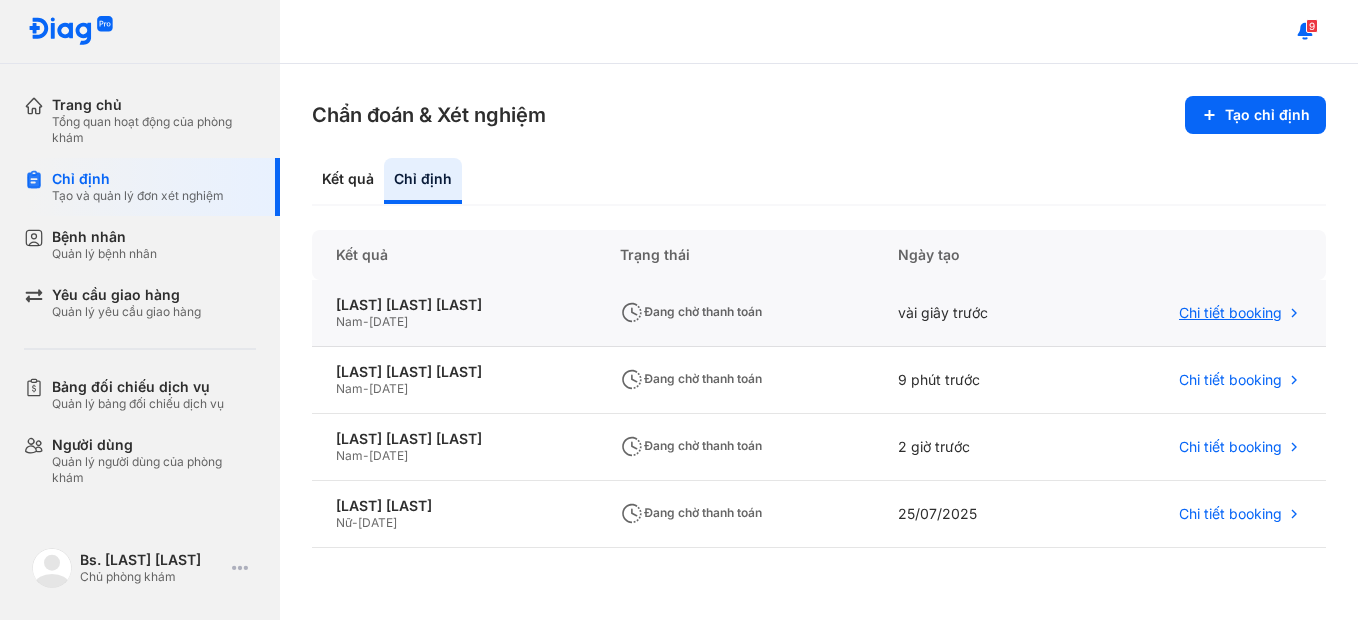 click on "Chi tiết booking" at bounding box center [1230, 313] 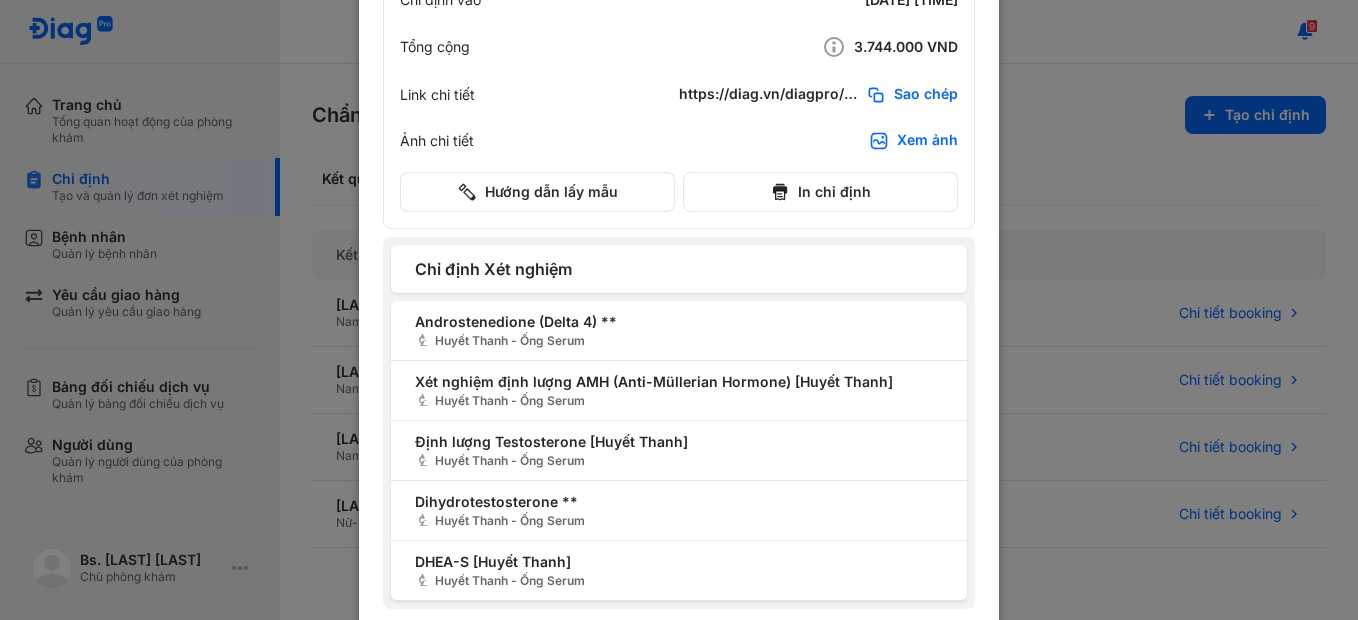 scroll, scrollTop: 279, scrollLeft: 0, axis: vertical 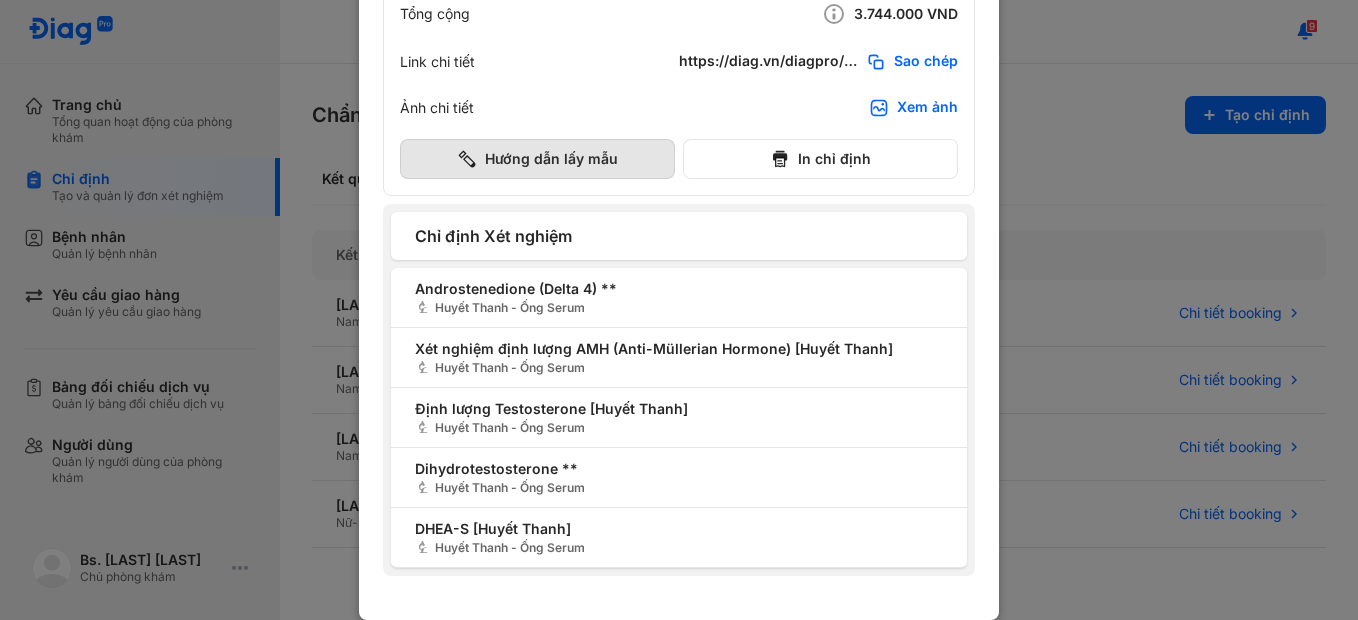 click on "Hướng dẫn lấy mẫu" at bounding box center [537, 159] 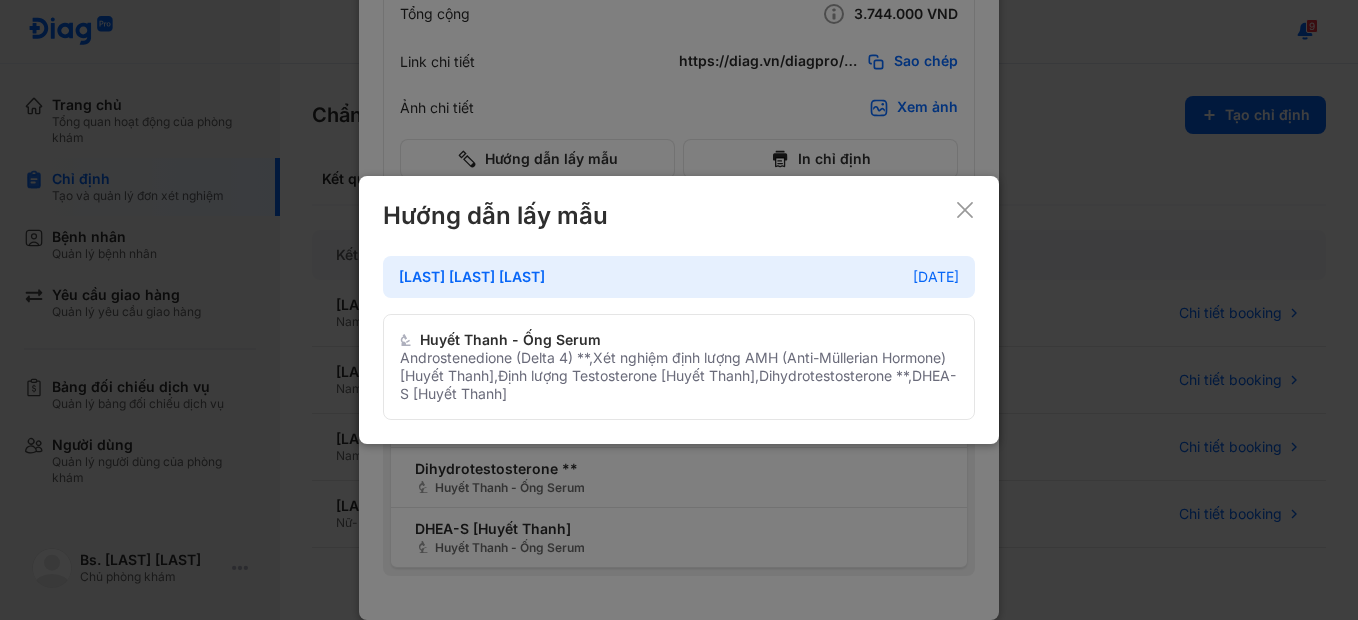 click 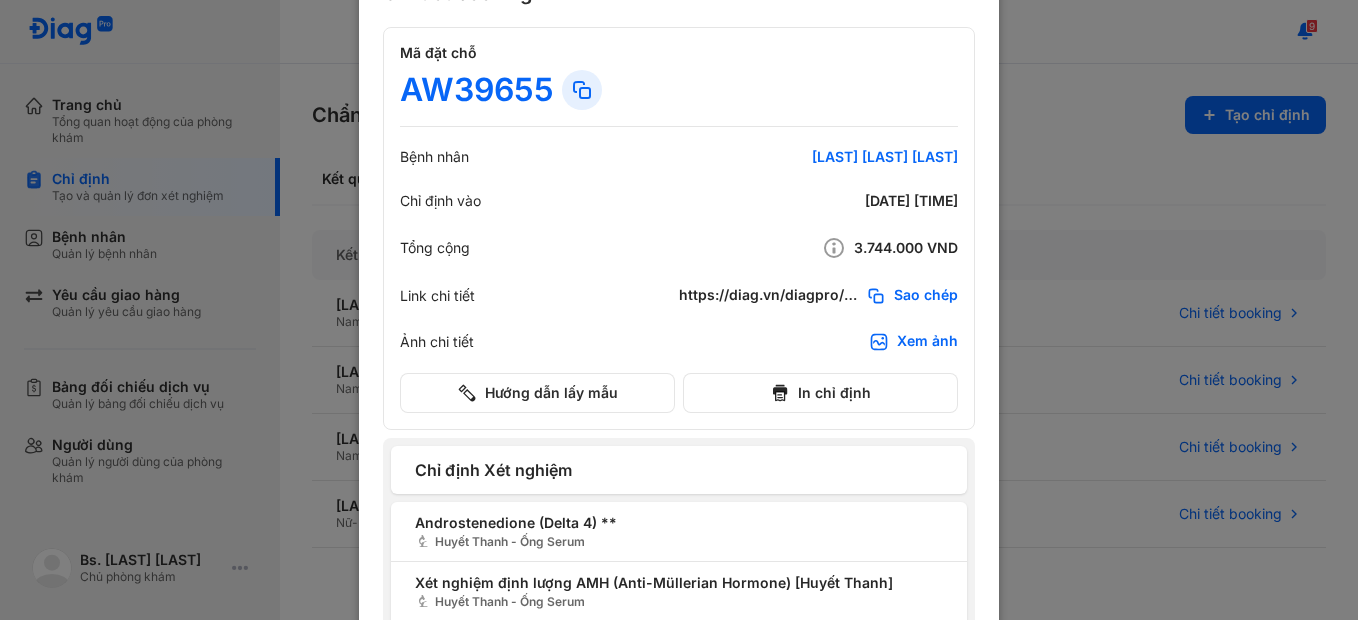 scroll, scrollTop: 0, scrollLeft: 0, axis: both 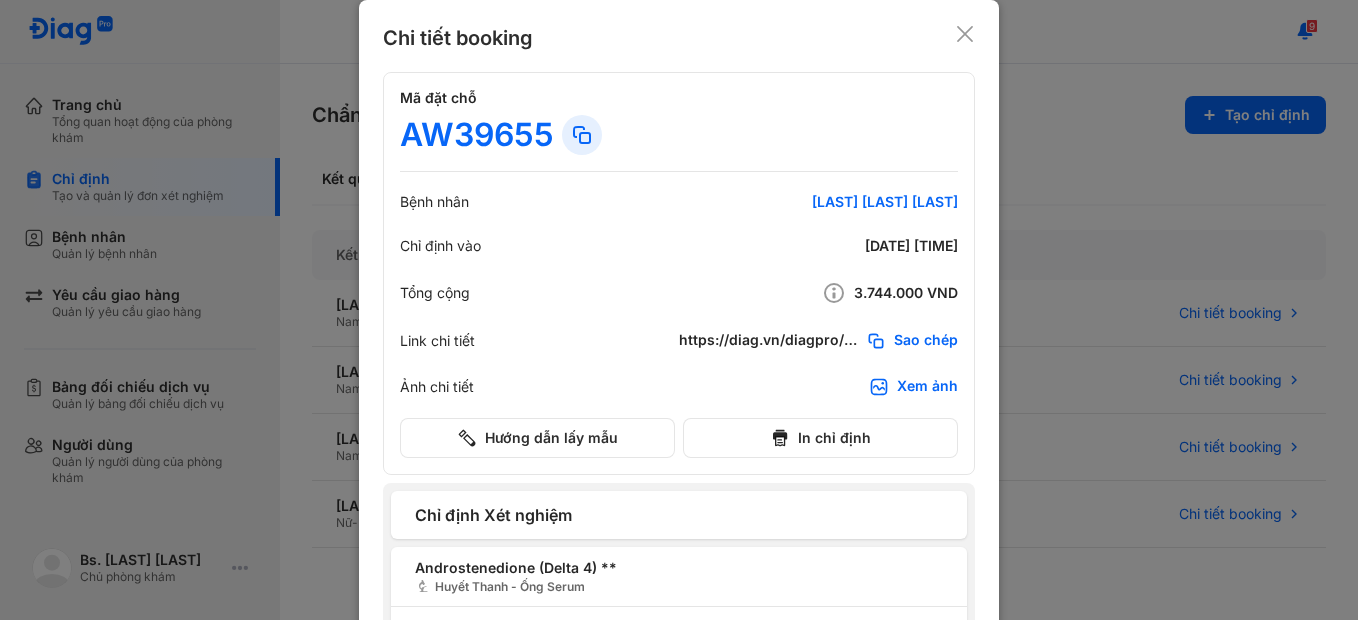 click 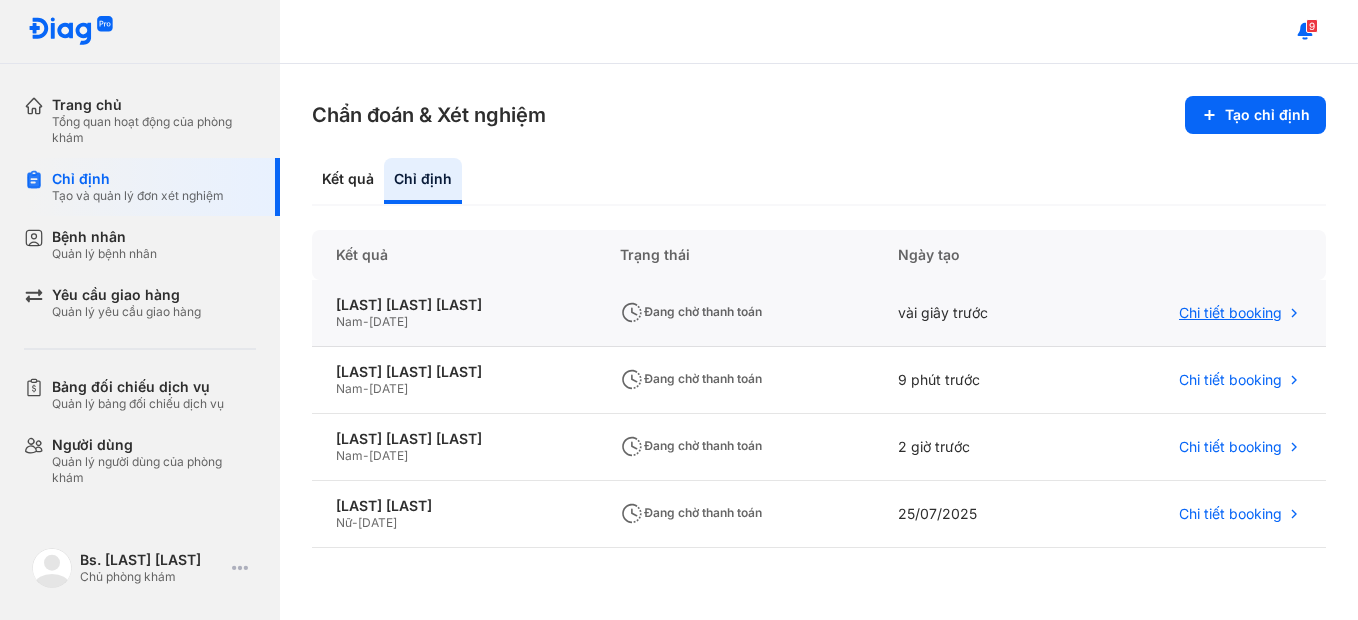 click on "Chi tiết booking" 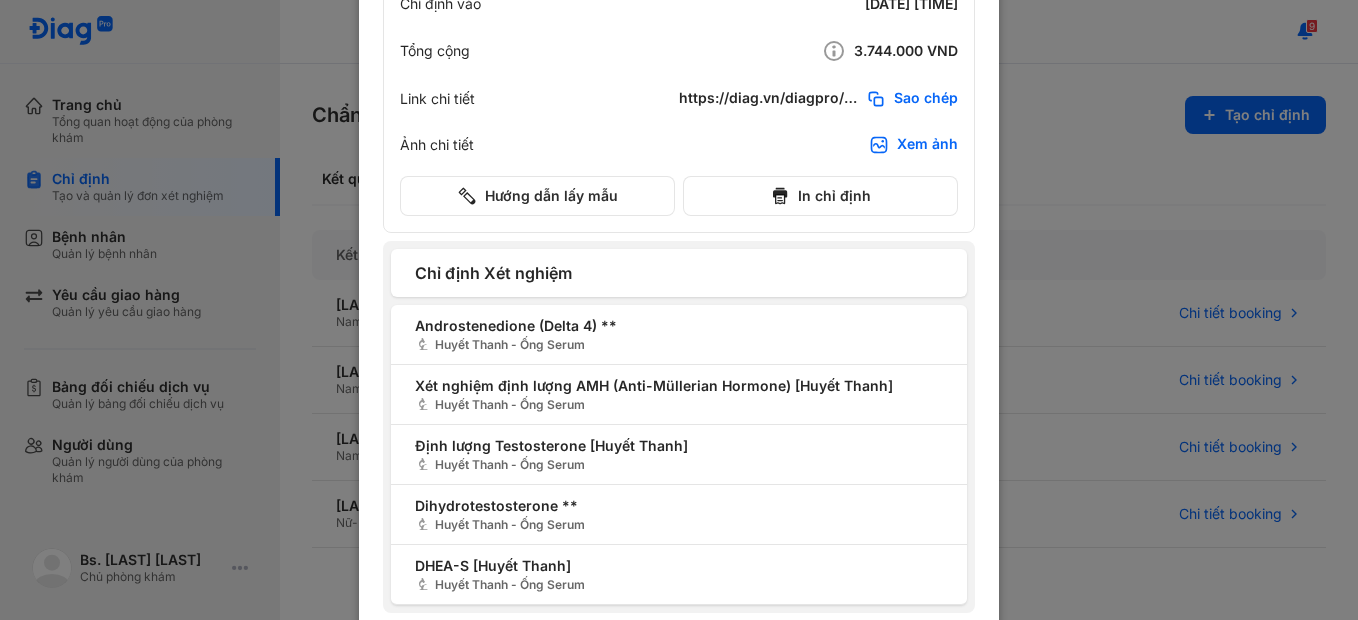 scroll, scrollTop: 279, scrollLeft: 0, axis: vertical 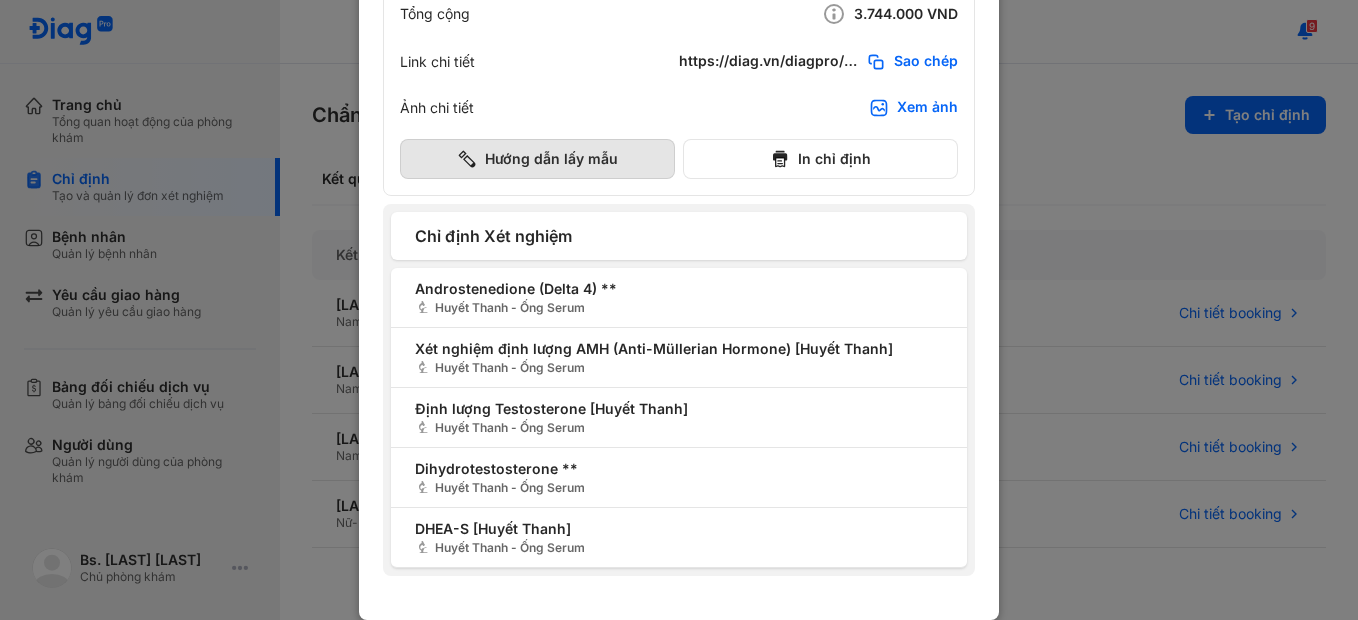 click on "Hướng dẫn lấy mẫu" at bounding box center (537, 159) 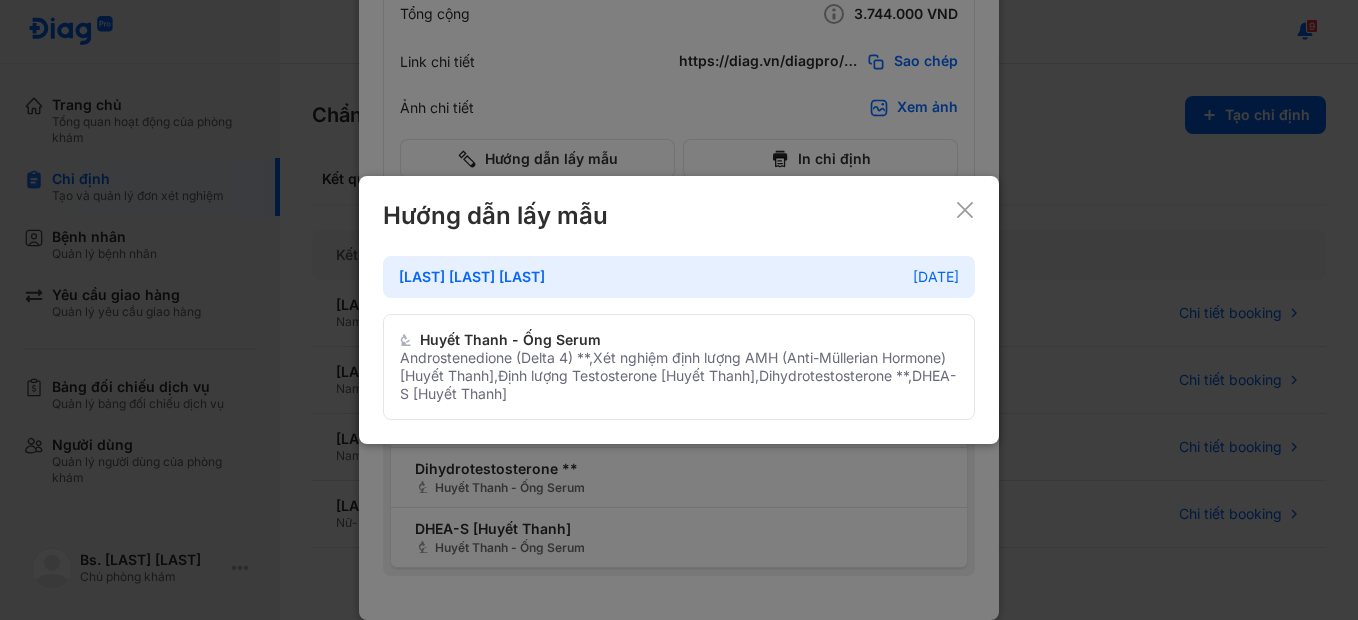 click 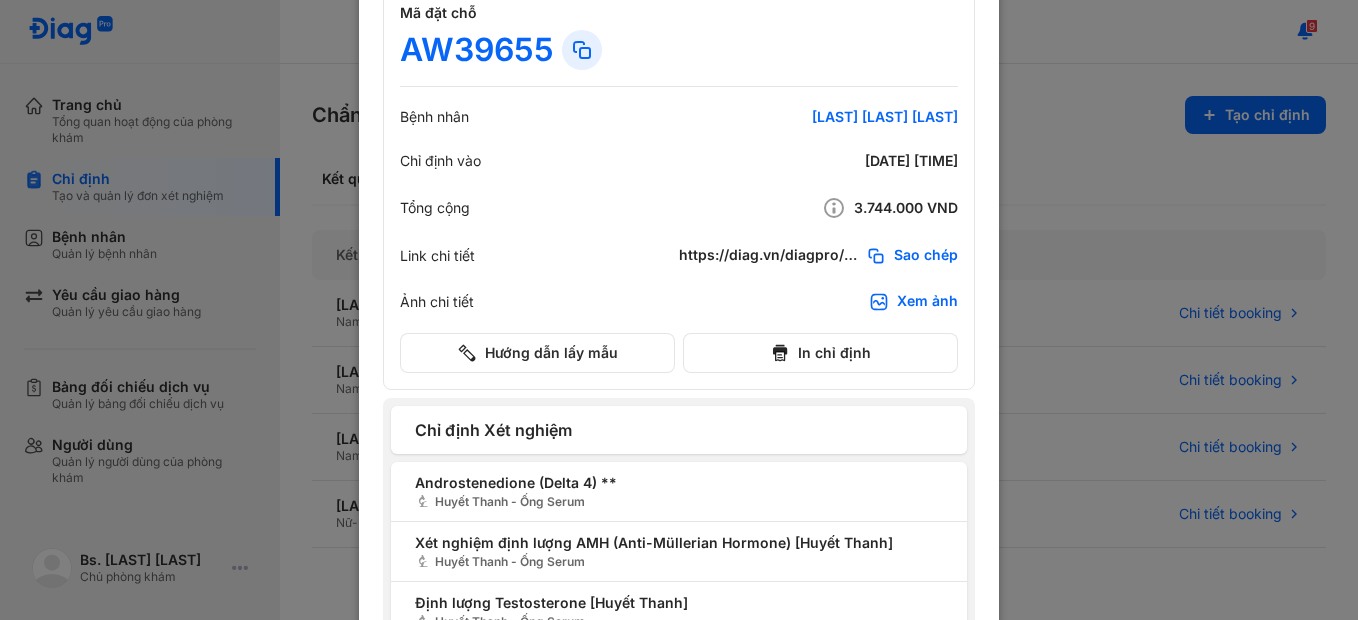 scroll, scrollTop: 79, scrollLeft: 0, axis: vertical 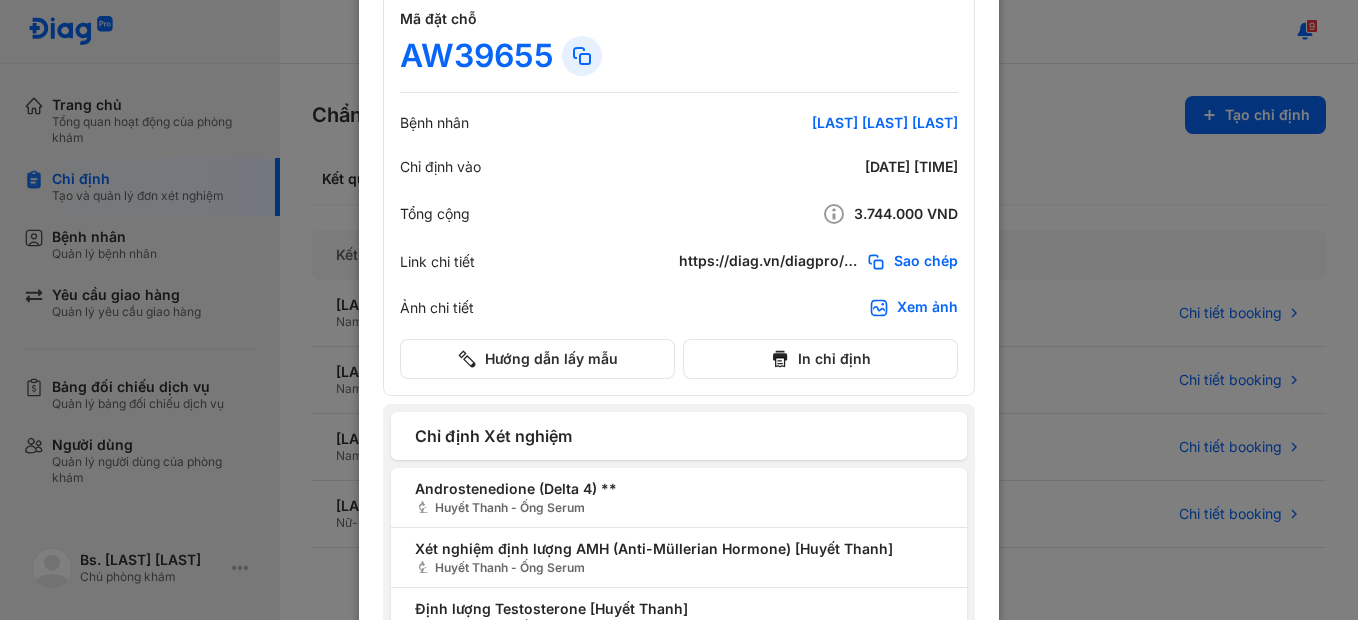 click at bounding box center (679, 231) 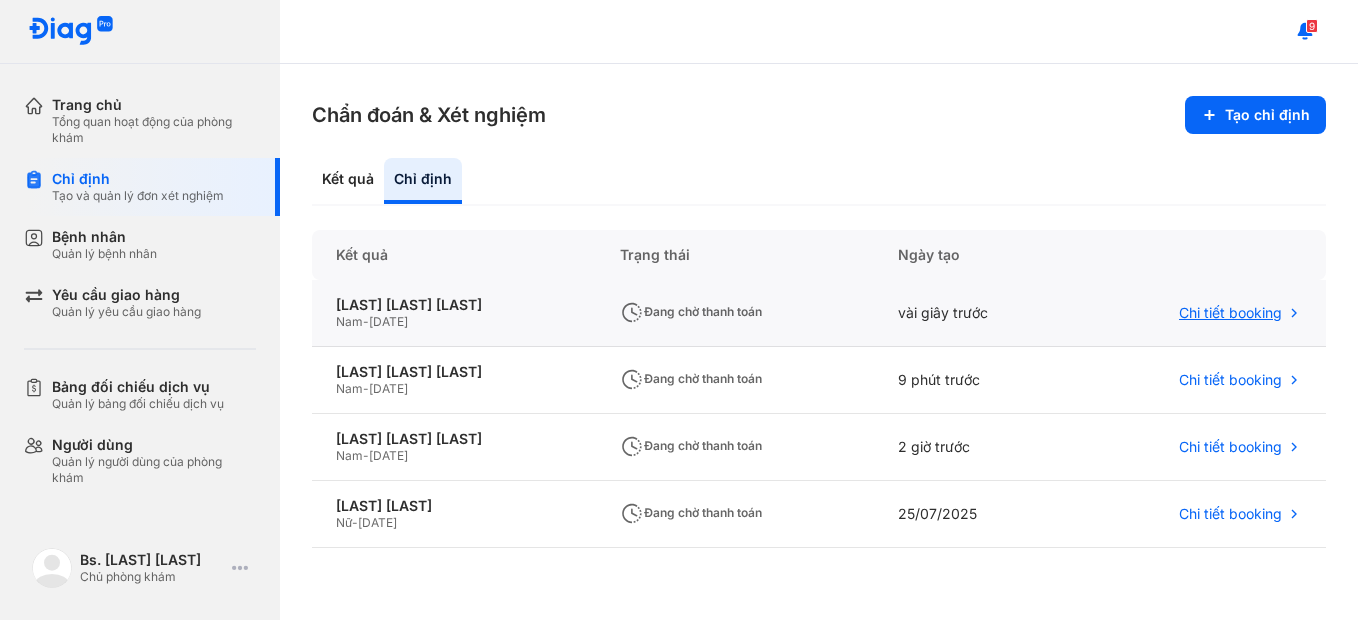 click on "Chi tiết booking" at bounding box center [1230, 313] 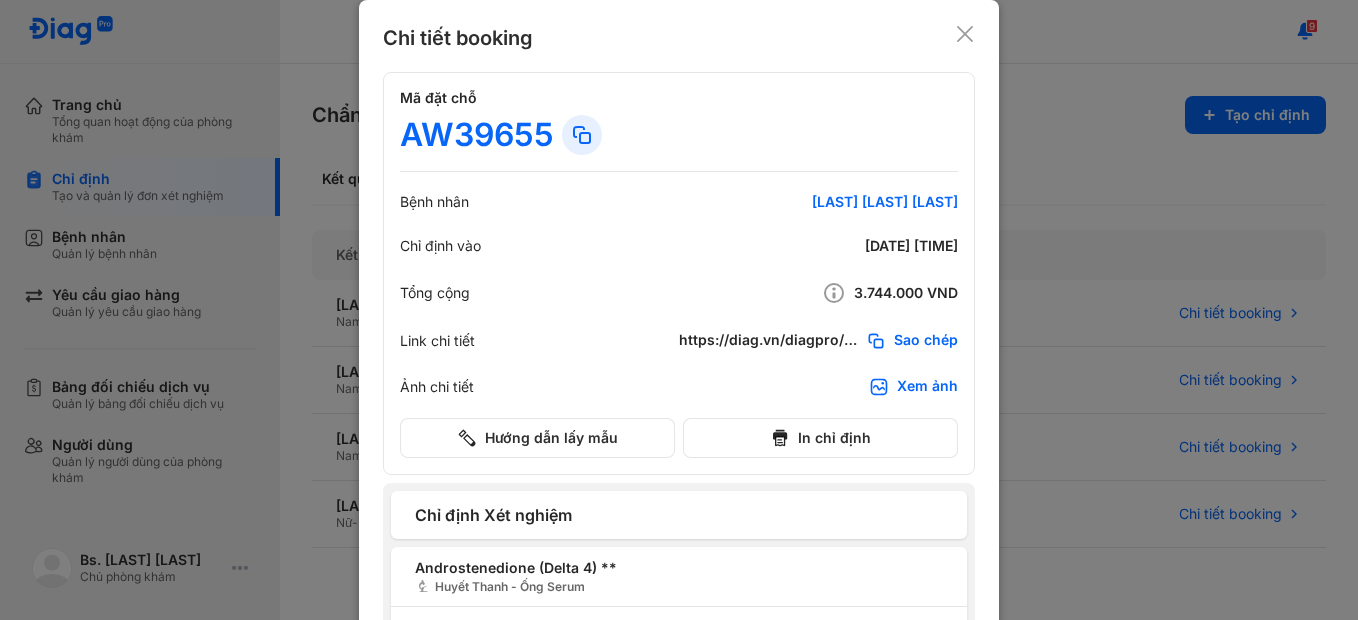 drag, startPoint x: 846, startPoint y: 297, endPoint x: 947, endPoint y: 296, distance: 101.00495 